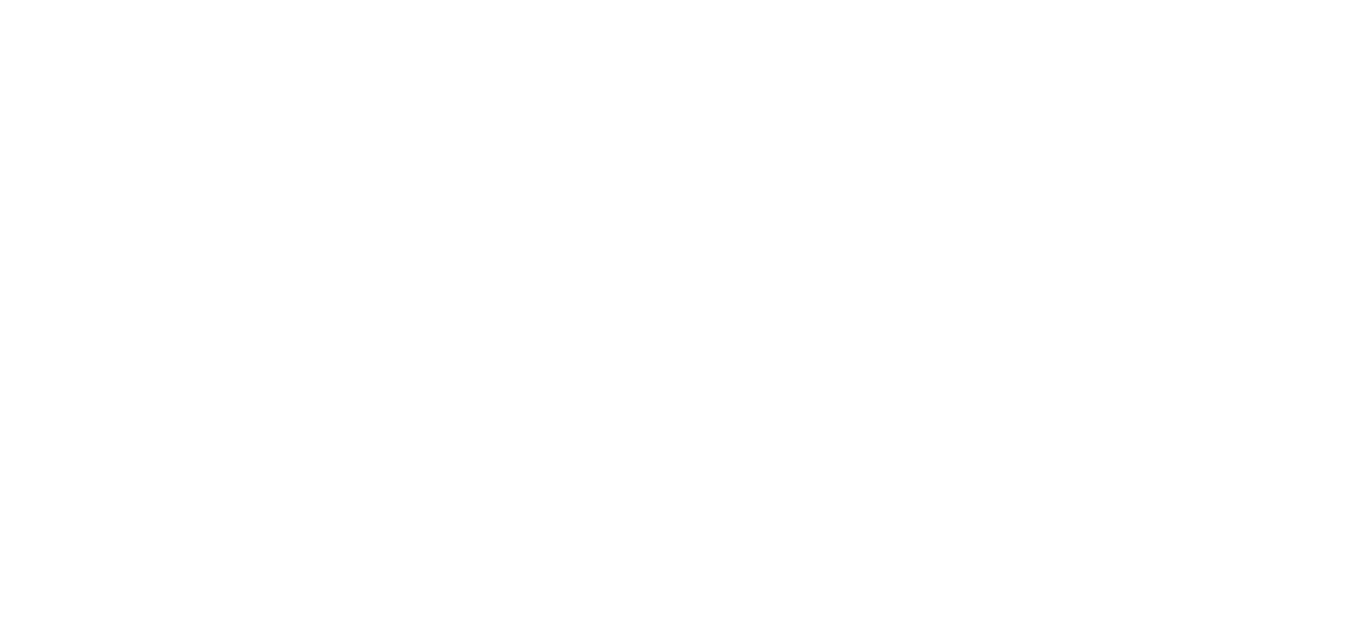 scroll, scrollTop: 0, scrollLeft: 0, axis: both 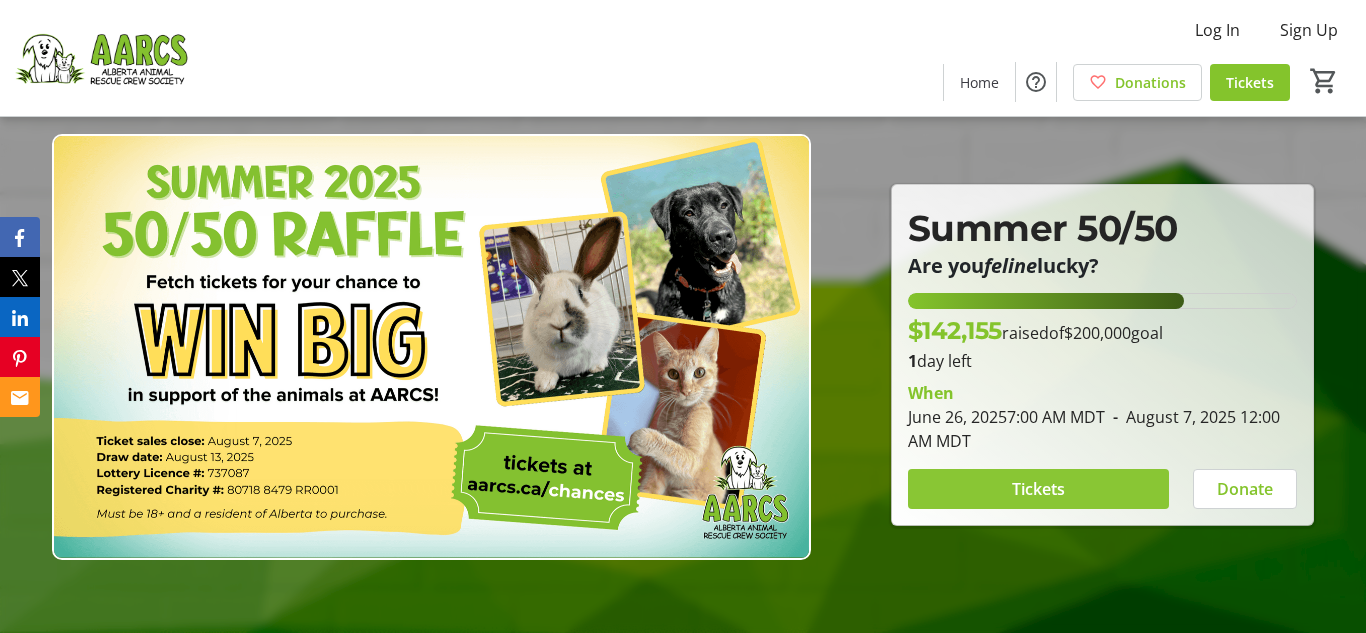 click at bounding box center (1038, 489) 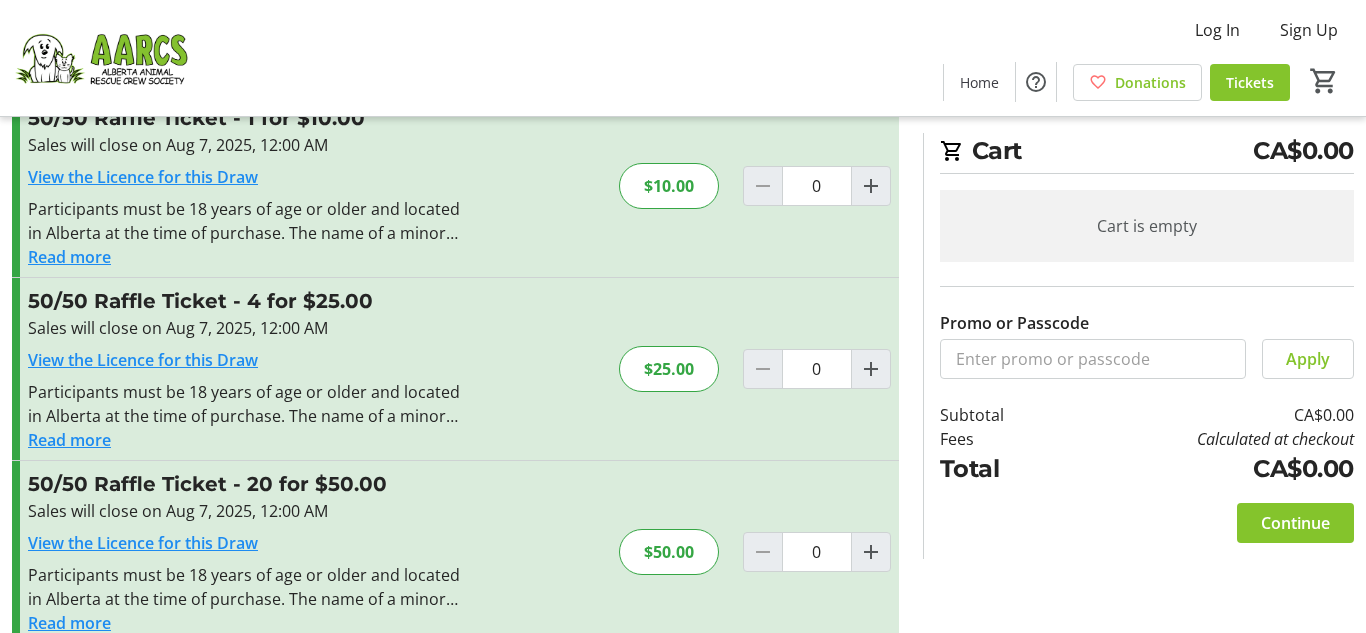 scroll, scrollTop: 82, scrollLeft: 0, axis: vertical 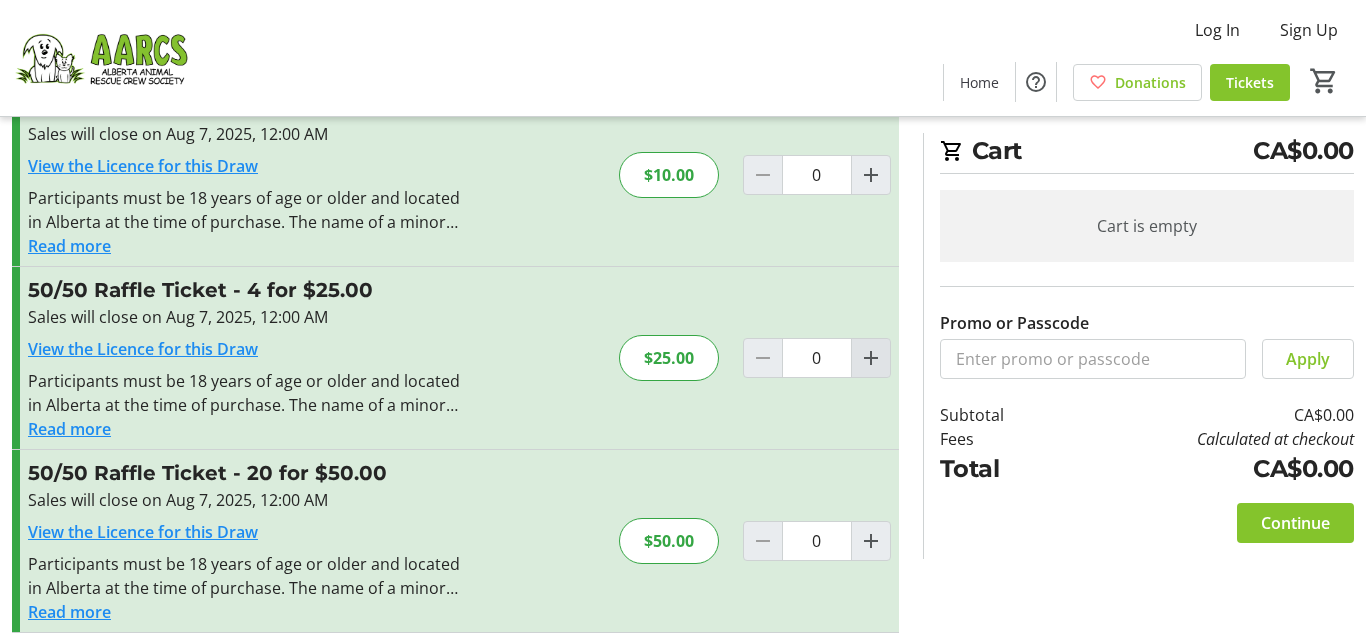 click 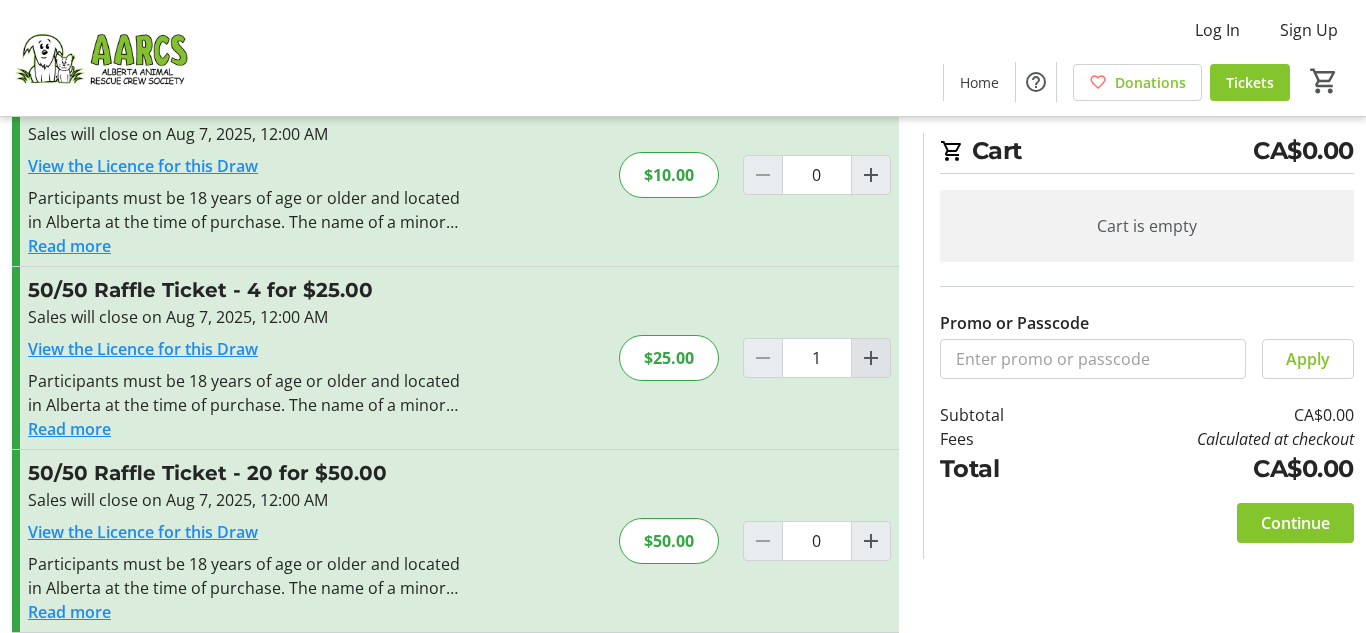 click 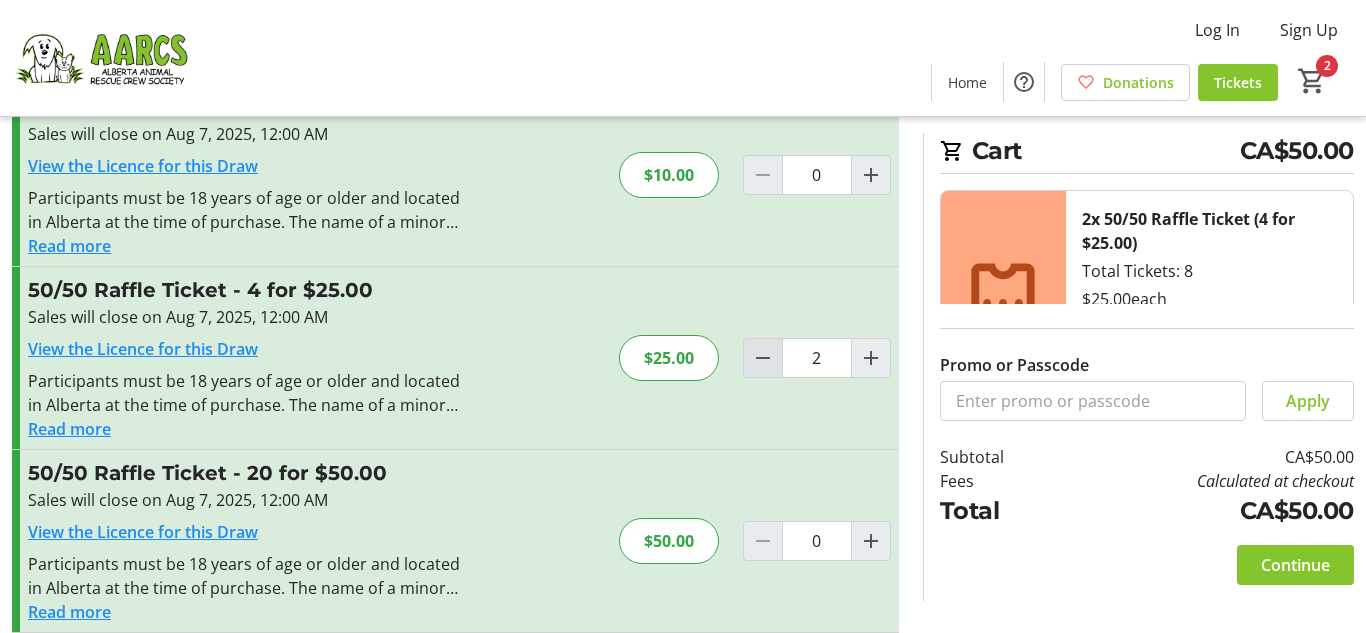 click 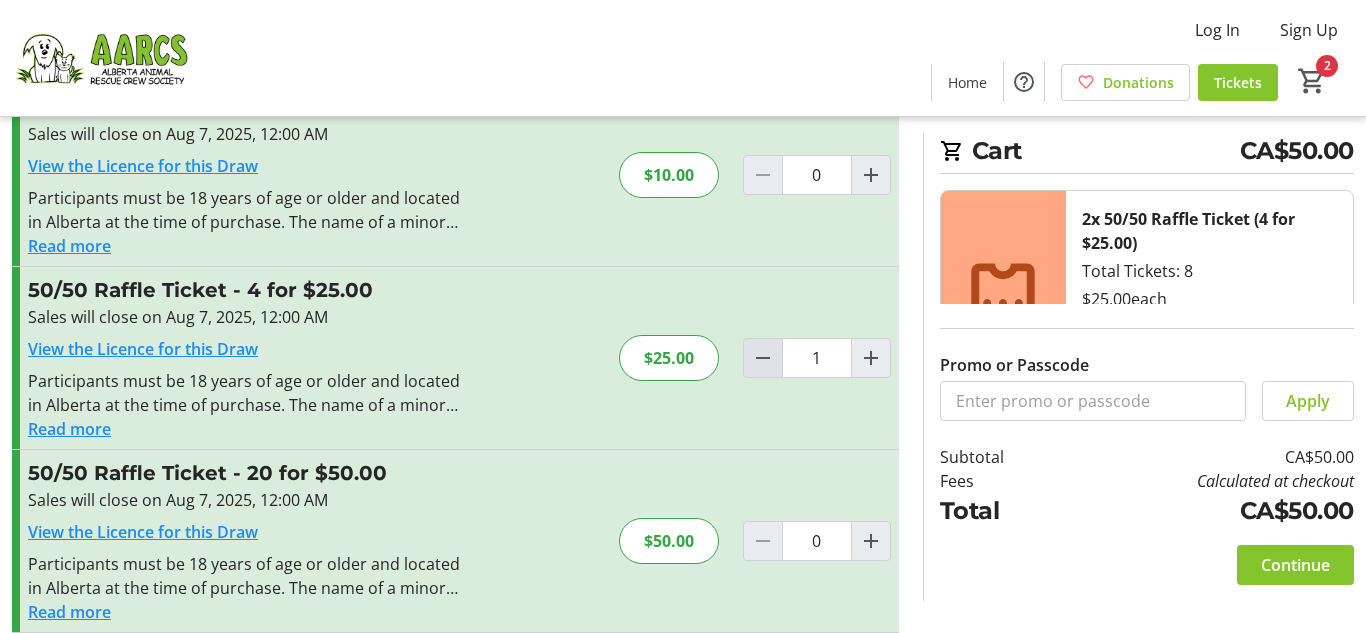 click 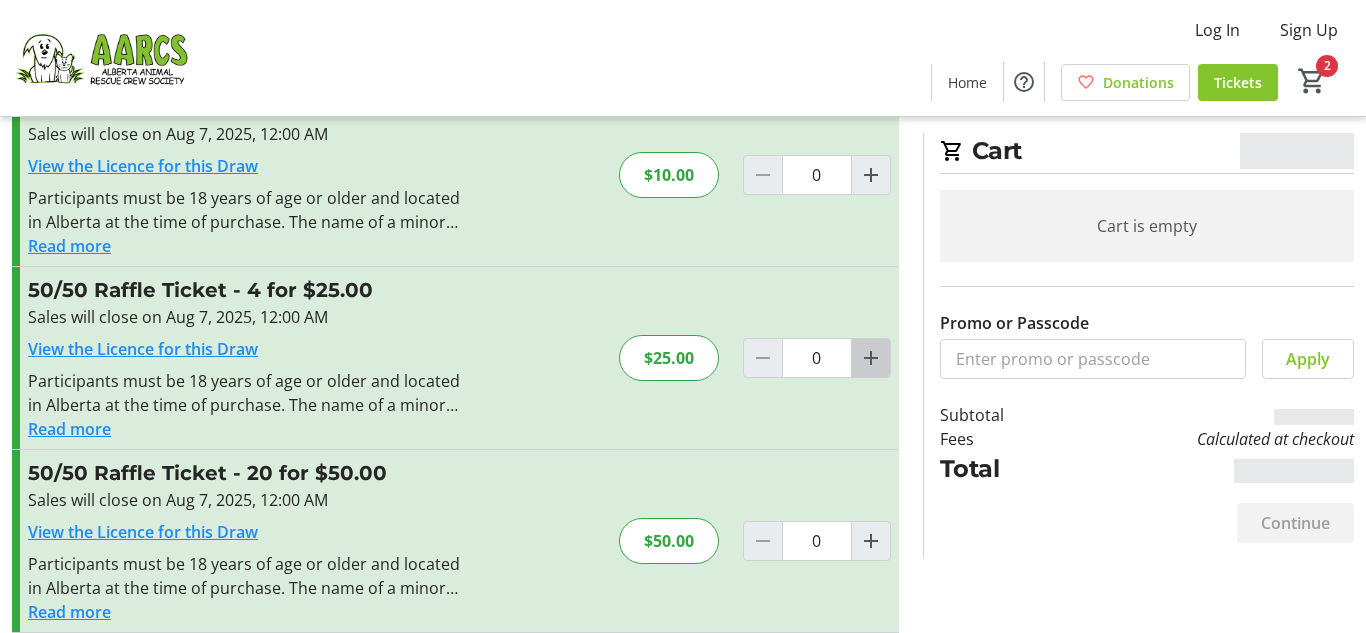 click 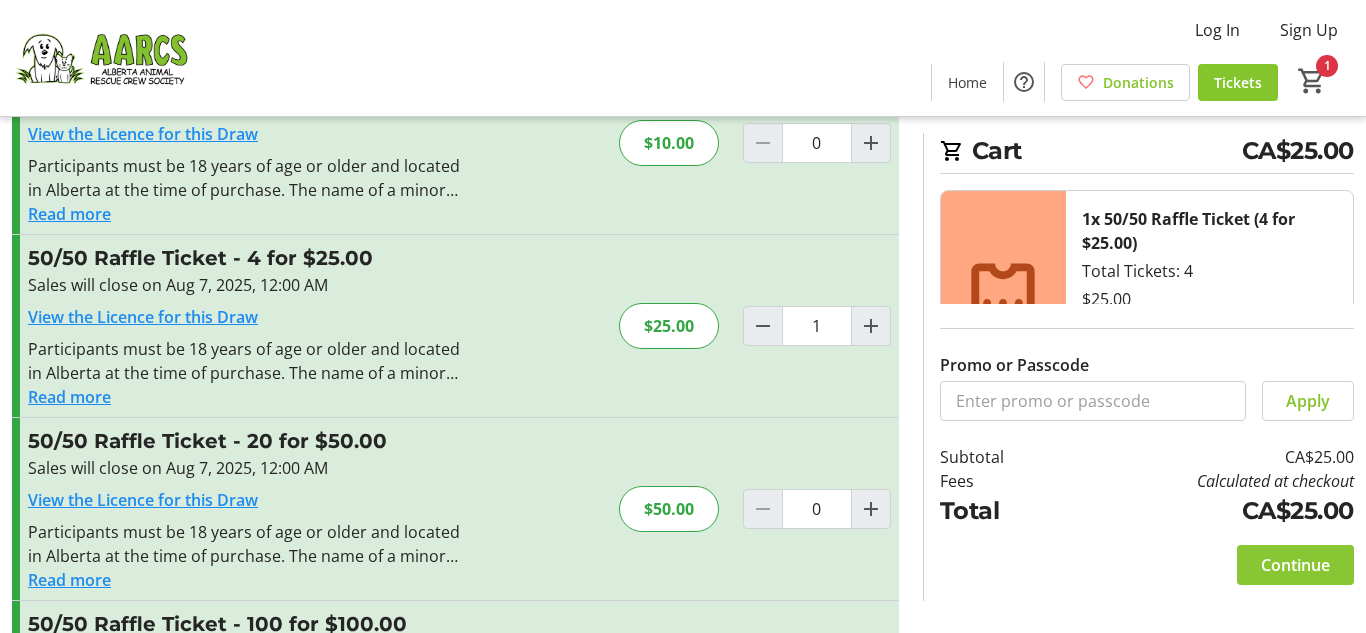 scroll, scrollTop: 172, scrollLeft: 0, axis: vertical 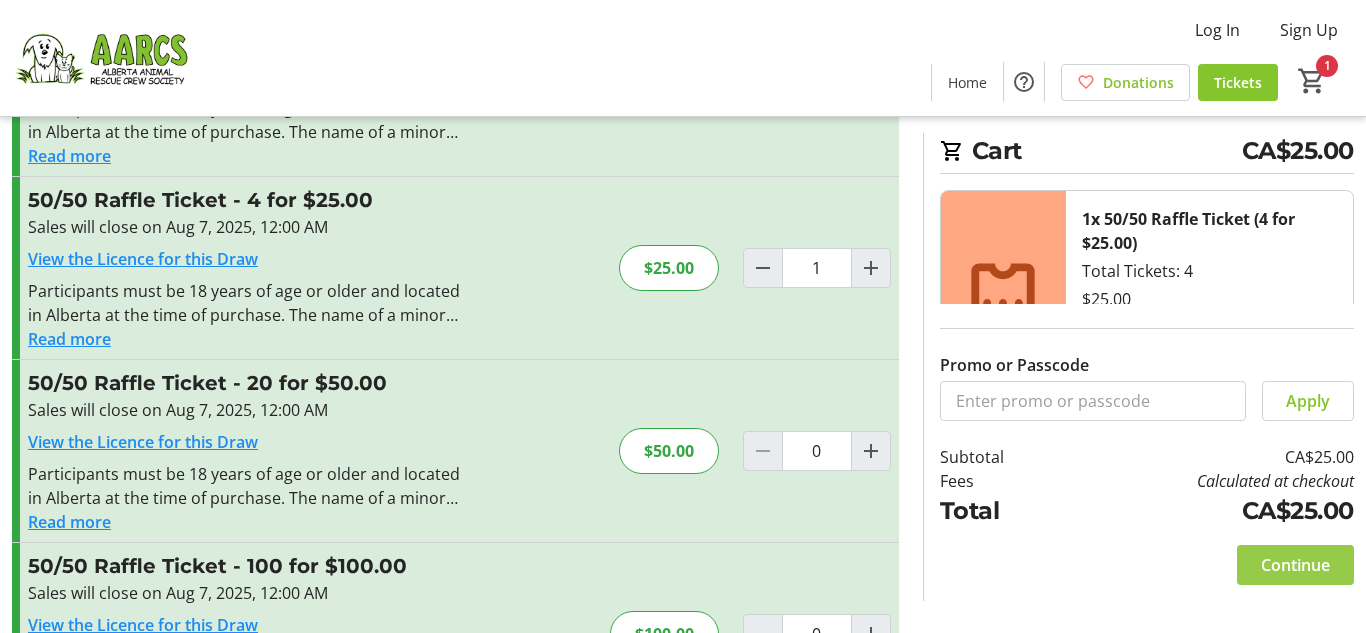 click on "Continue" 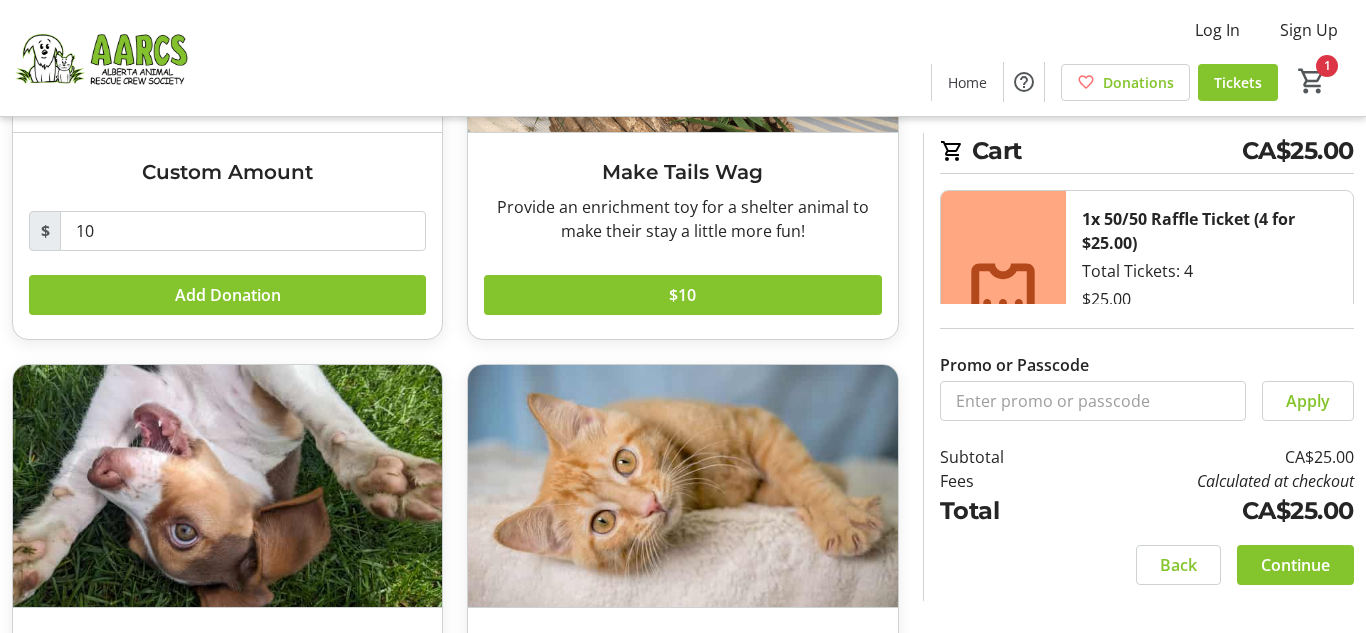 scroll, scrollTop: 368, scrollLeft: 0, axis: vertical 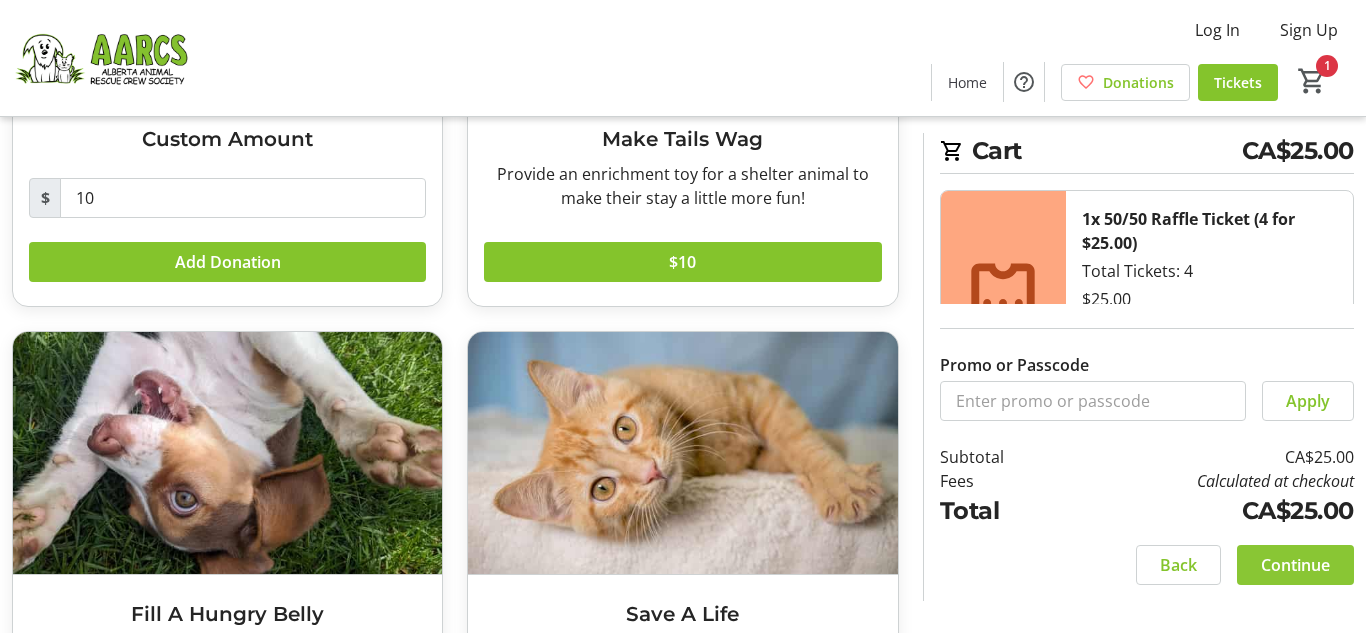 click on "Continue" 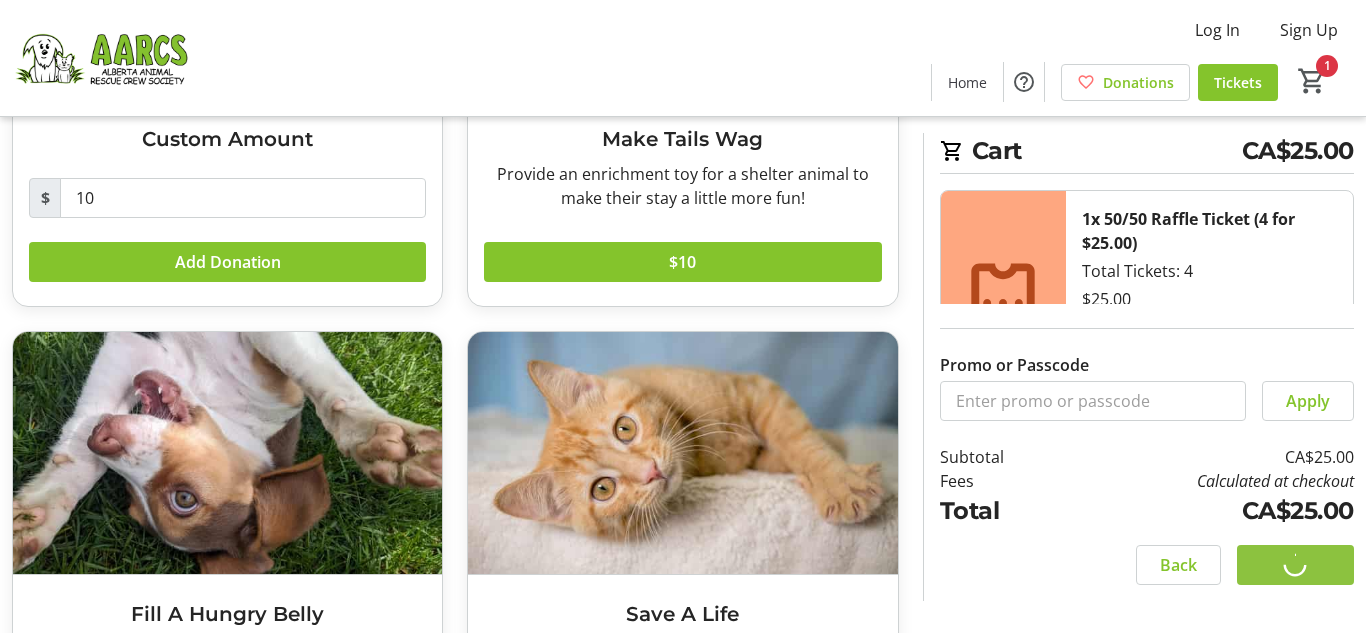 click on "Continue" 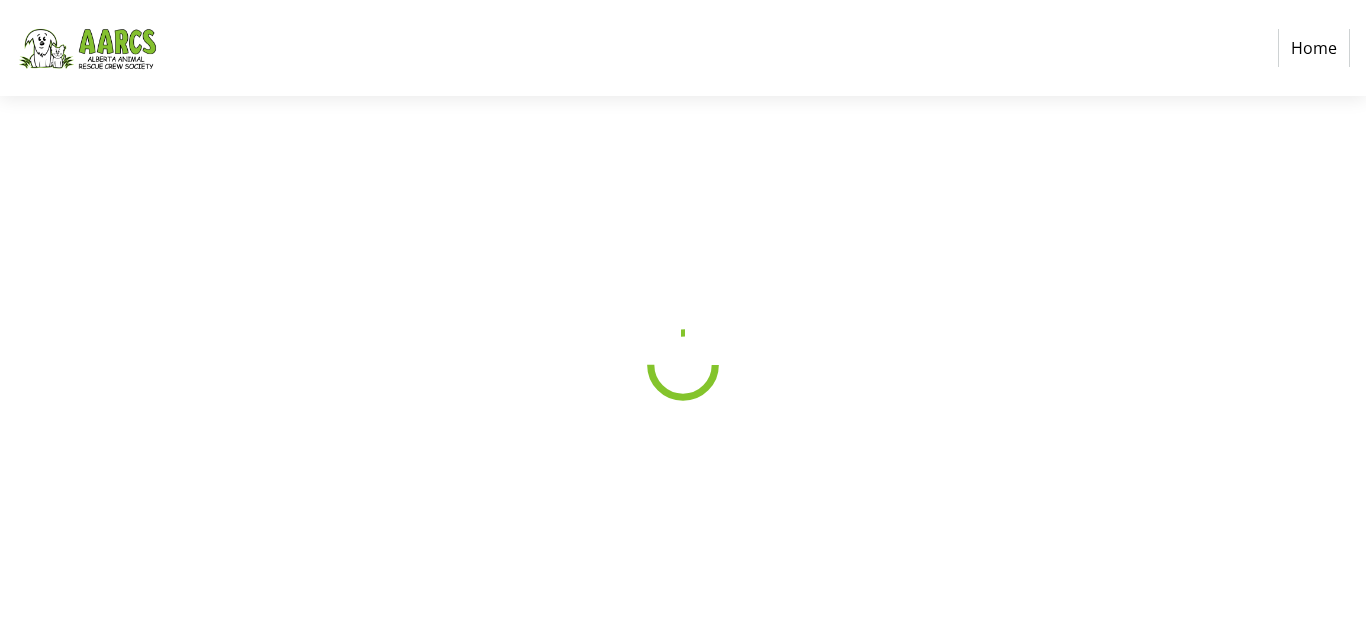 scroll, scrollTop: 0, scrollLeft: 0, axis: both 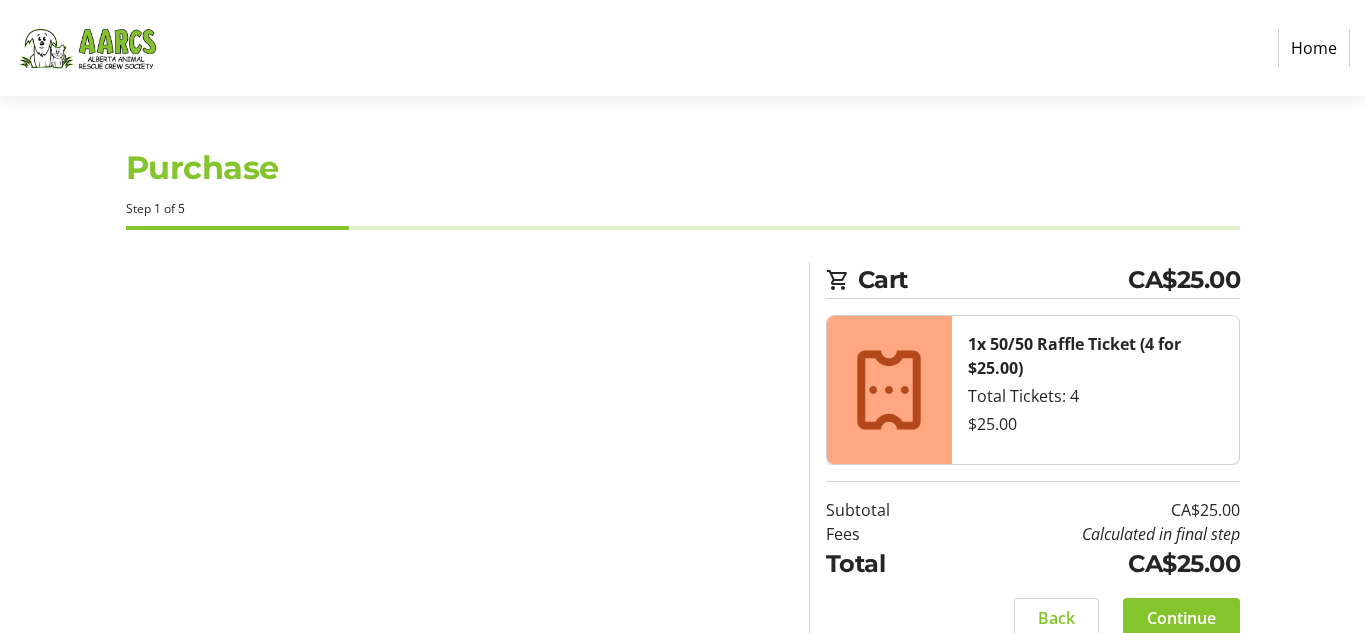 select on "CA" 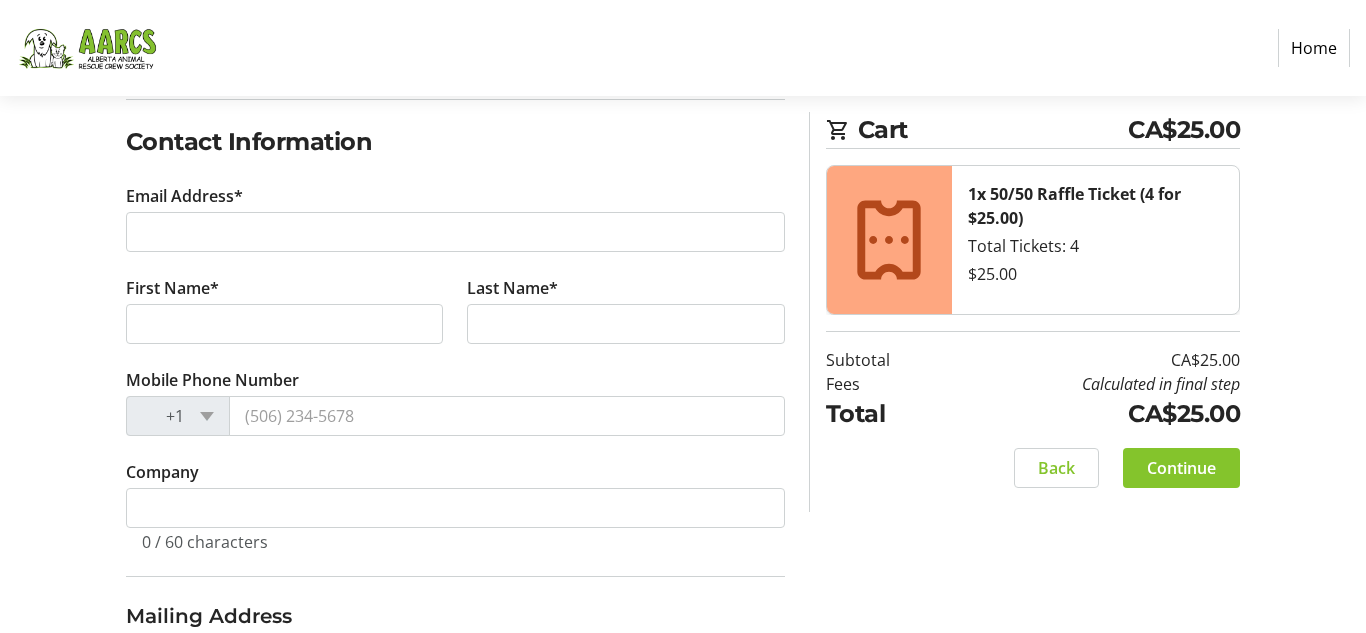scroll, scrollTop: 156, scrollLeft: 0, axis: vertical 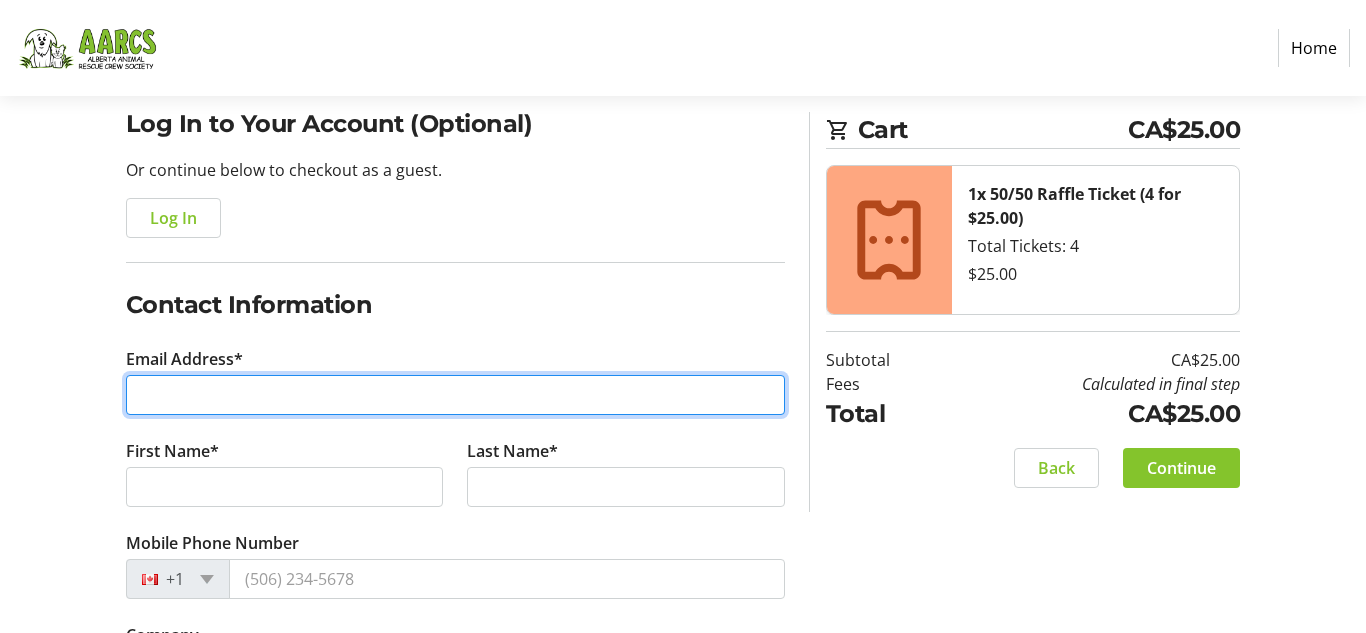 click on "Email Address*" at bounding box center [455, 395] 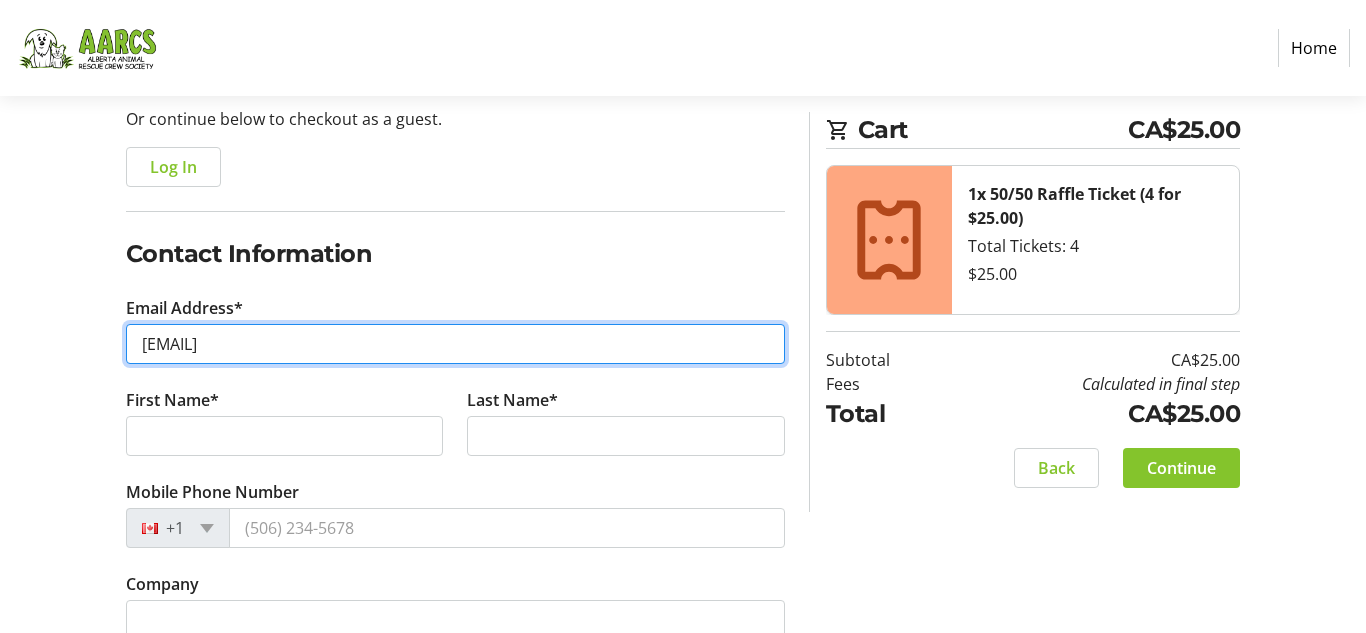 scroll, scrollTop: 209, scrollLeft: 0, axis: vertical 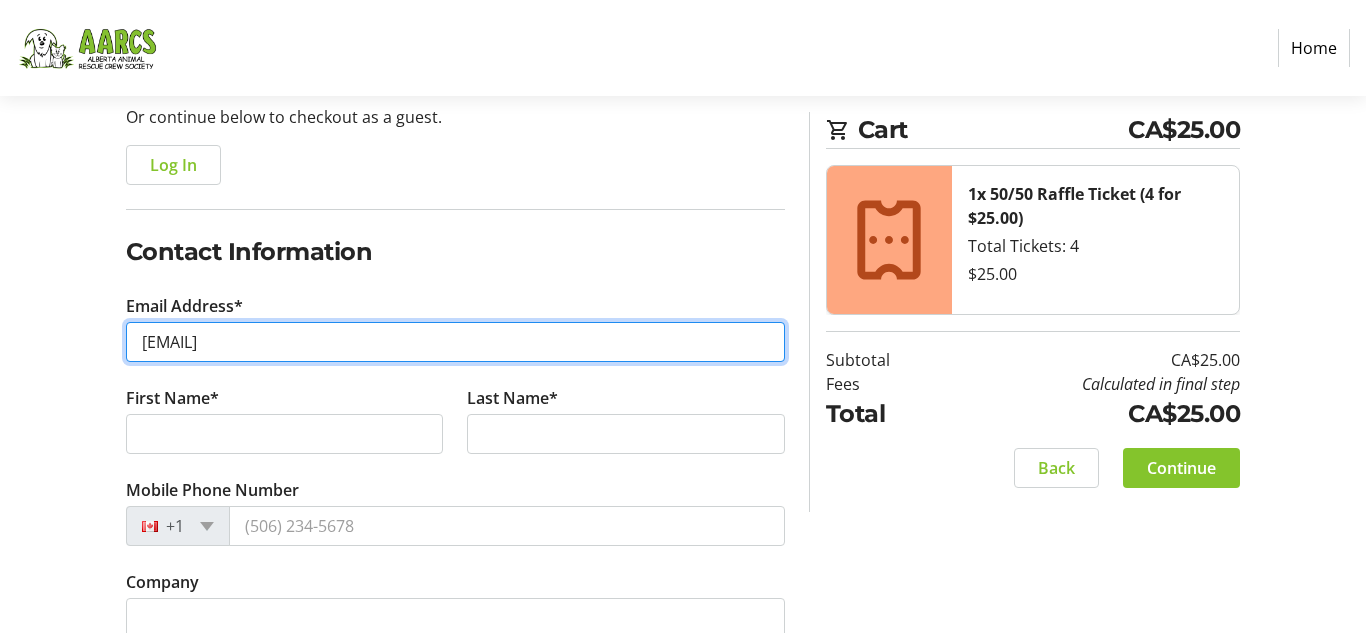 type on "[EMAIL]" 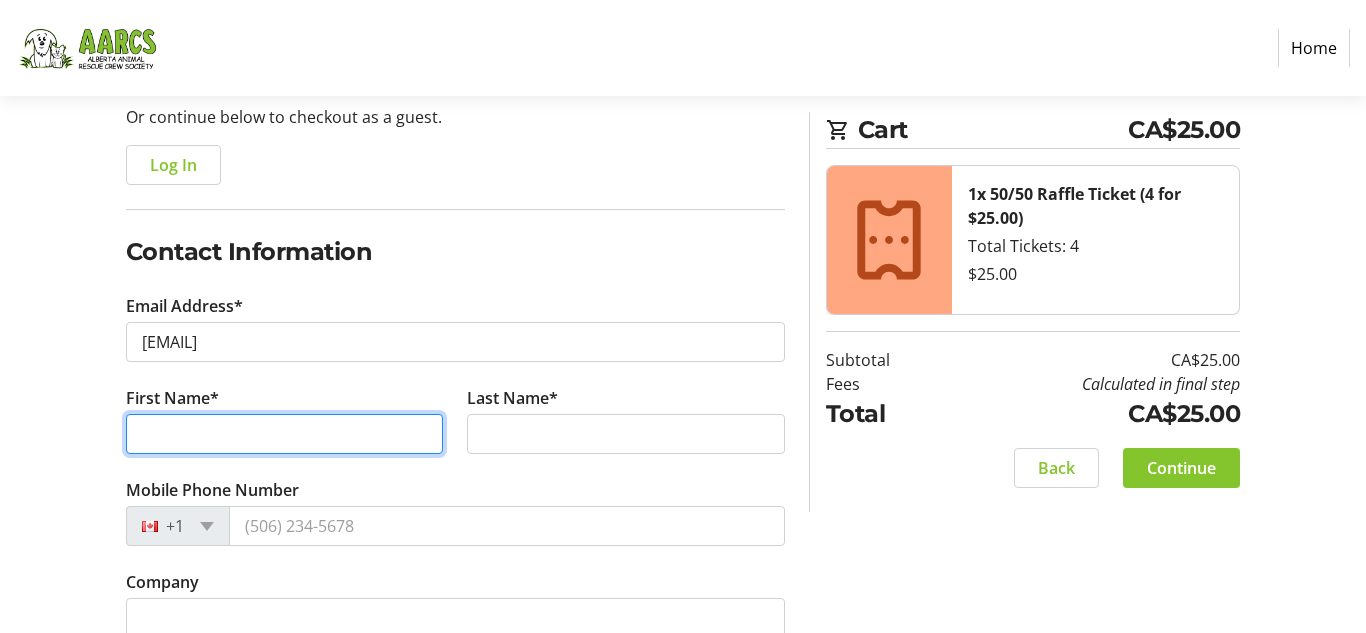 click on "First Name*" at bounding box center (285, 434) 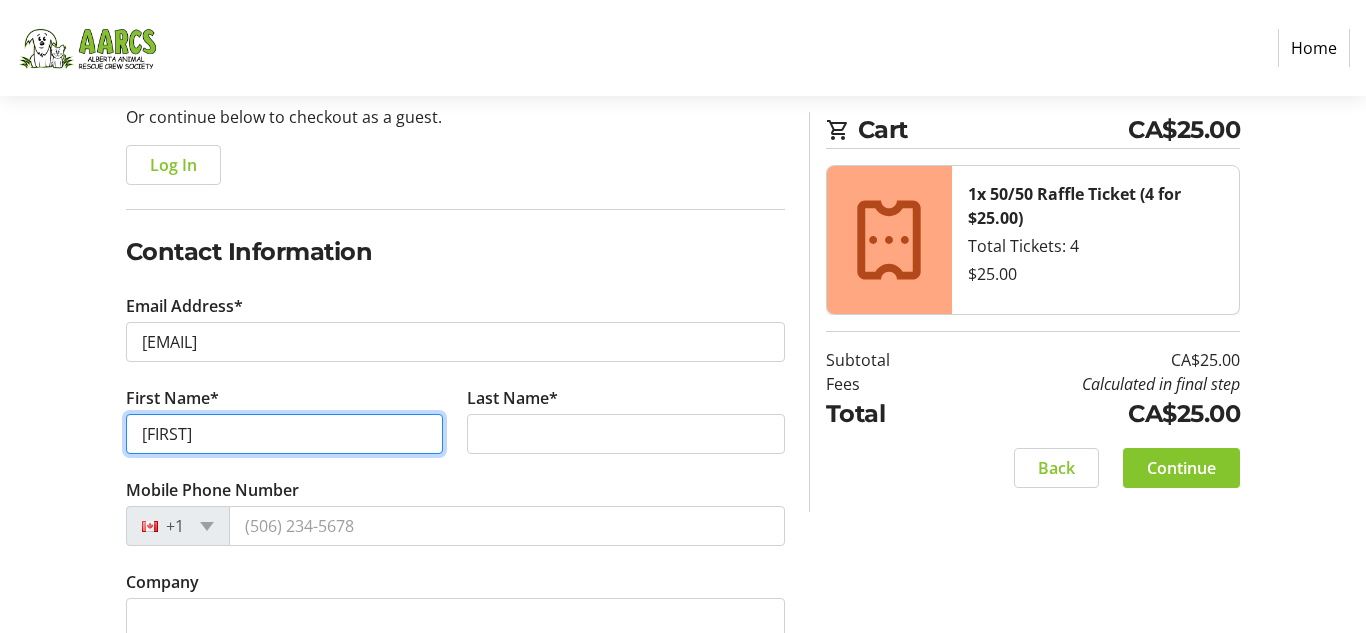 type on "[FIRST]" 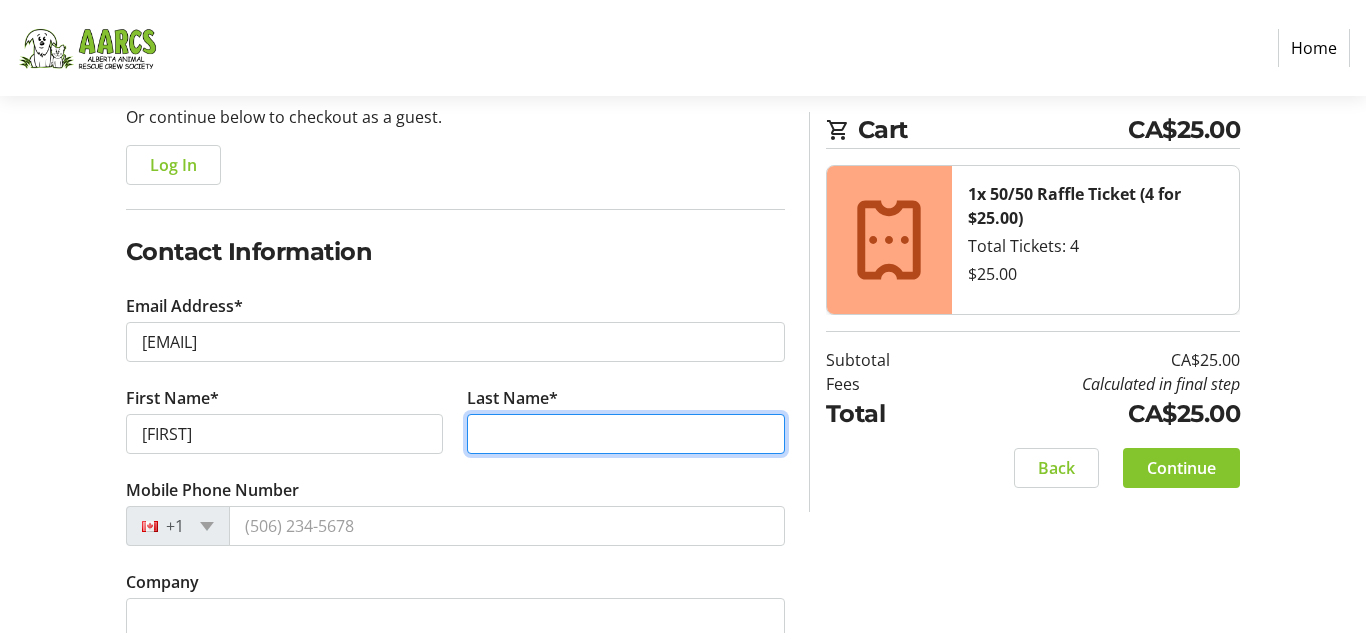 click on "Last Name*" at bounding box center [626, 434] 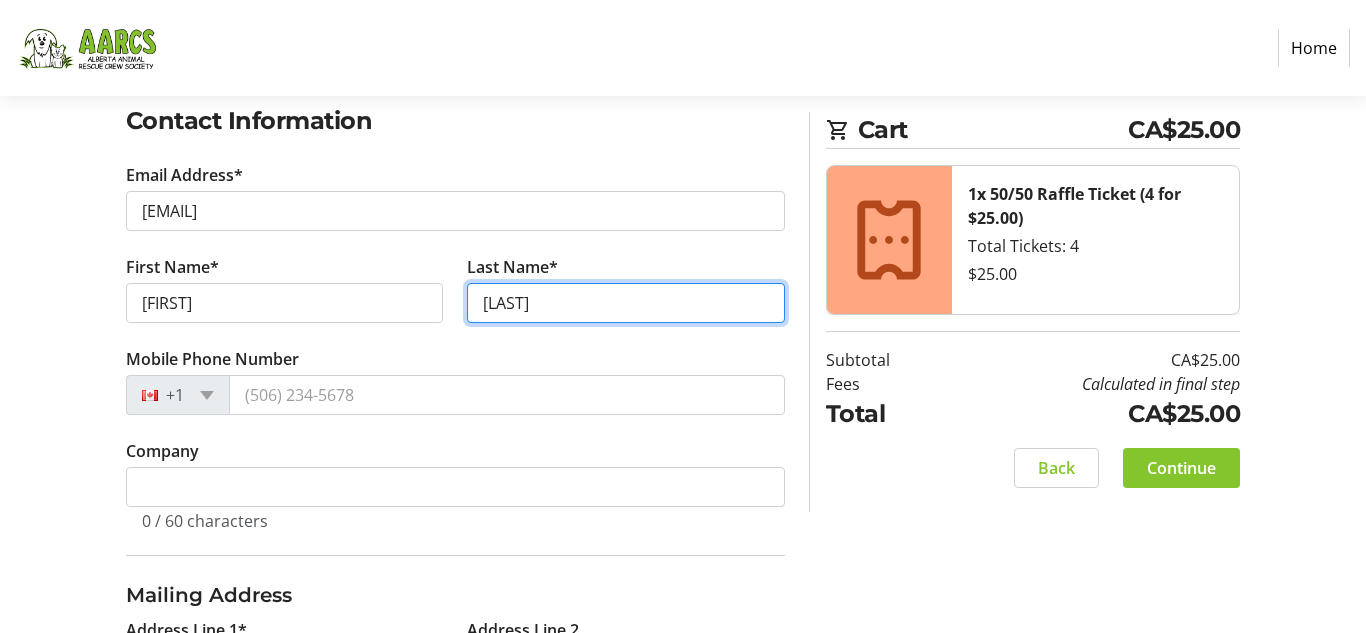scroll, scrollTop: 356, scrollLeft: 0, axis: vertical 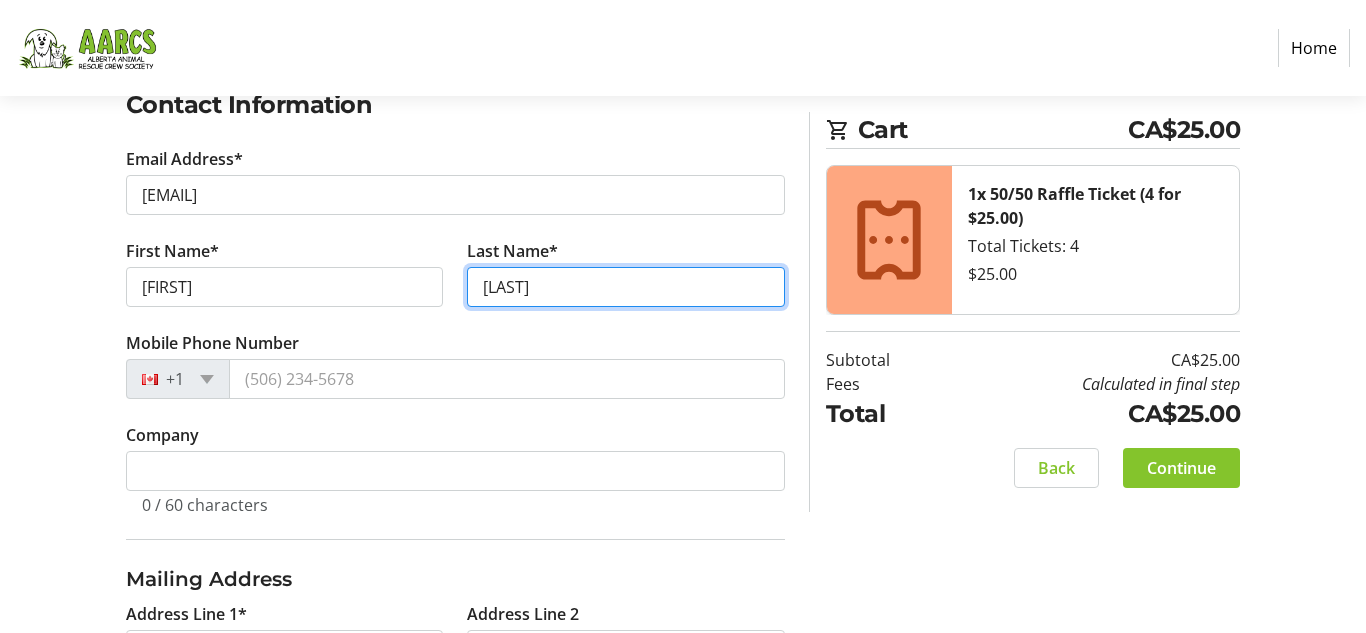 type on "[LAST]" 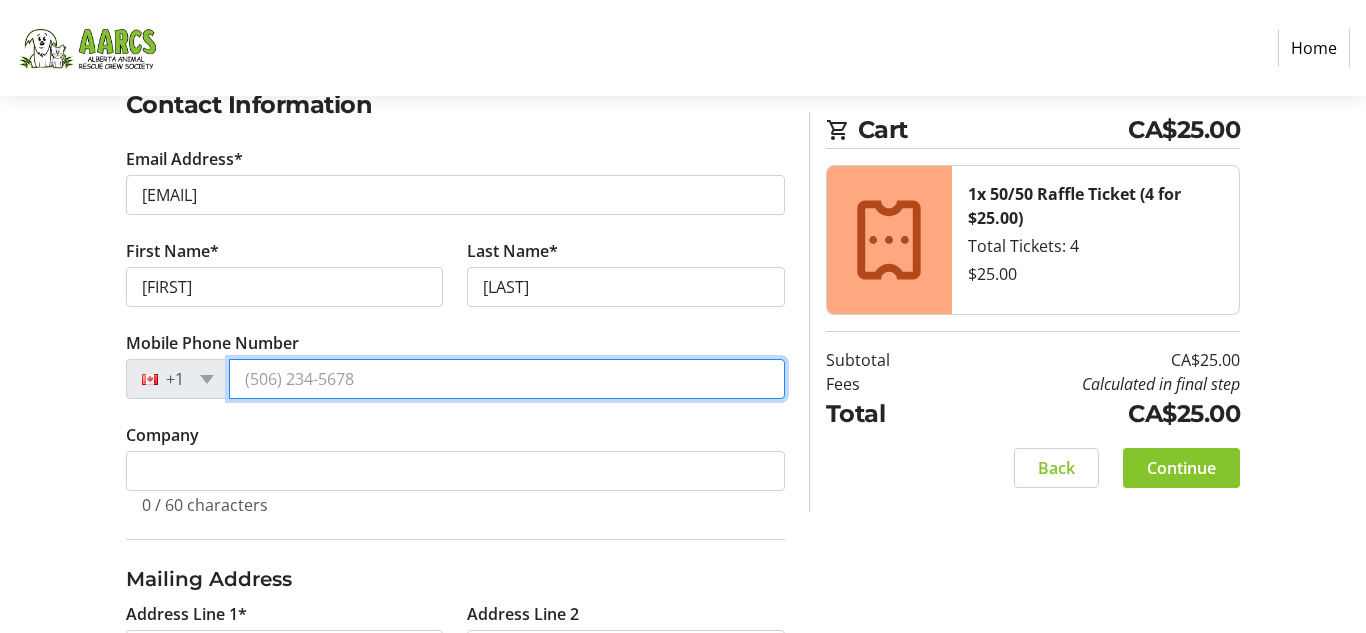 click on "Mobile Phone Number" at bounding box center (507, 379) 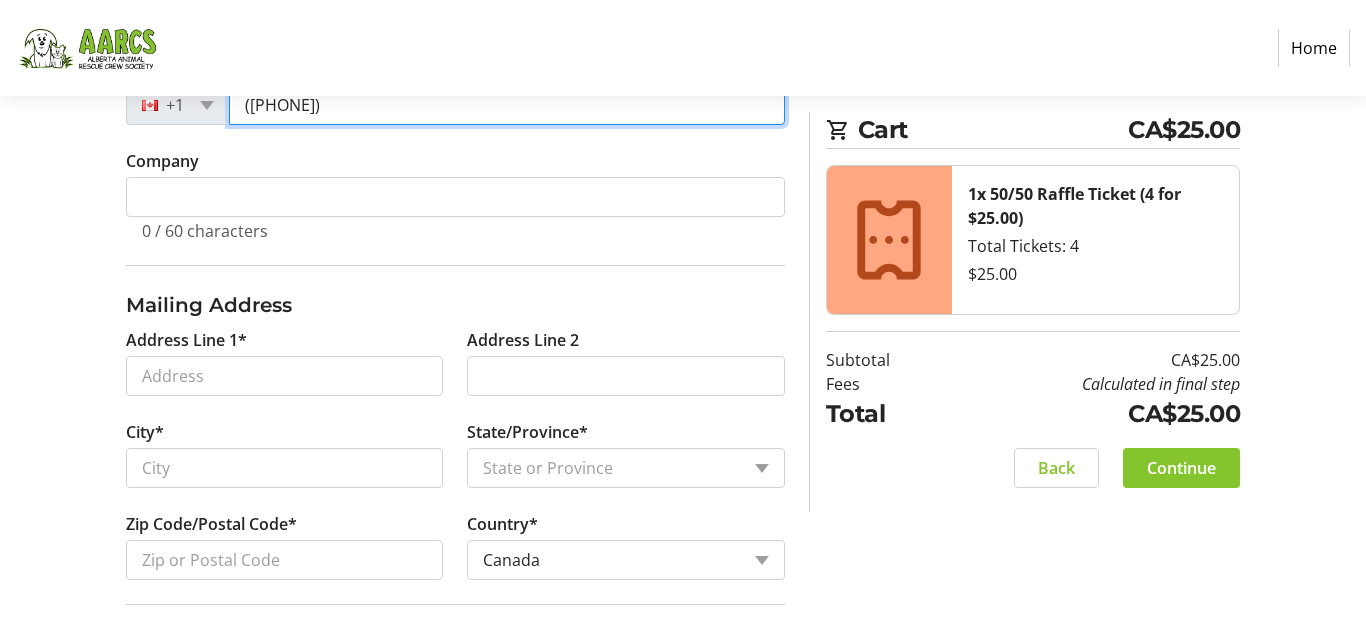 scroll, scrollTop: 649, scrollLeft: 0, axis: vertical 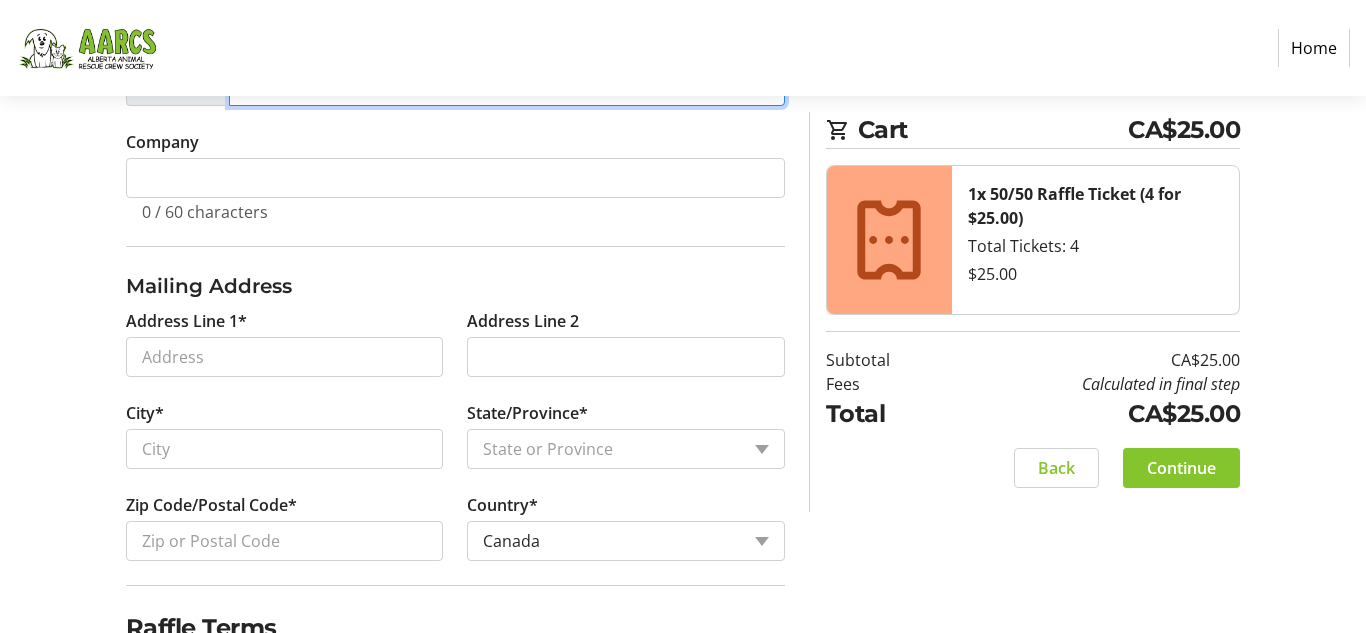 type on "([PHONE])" 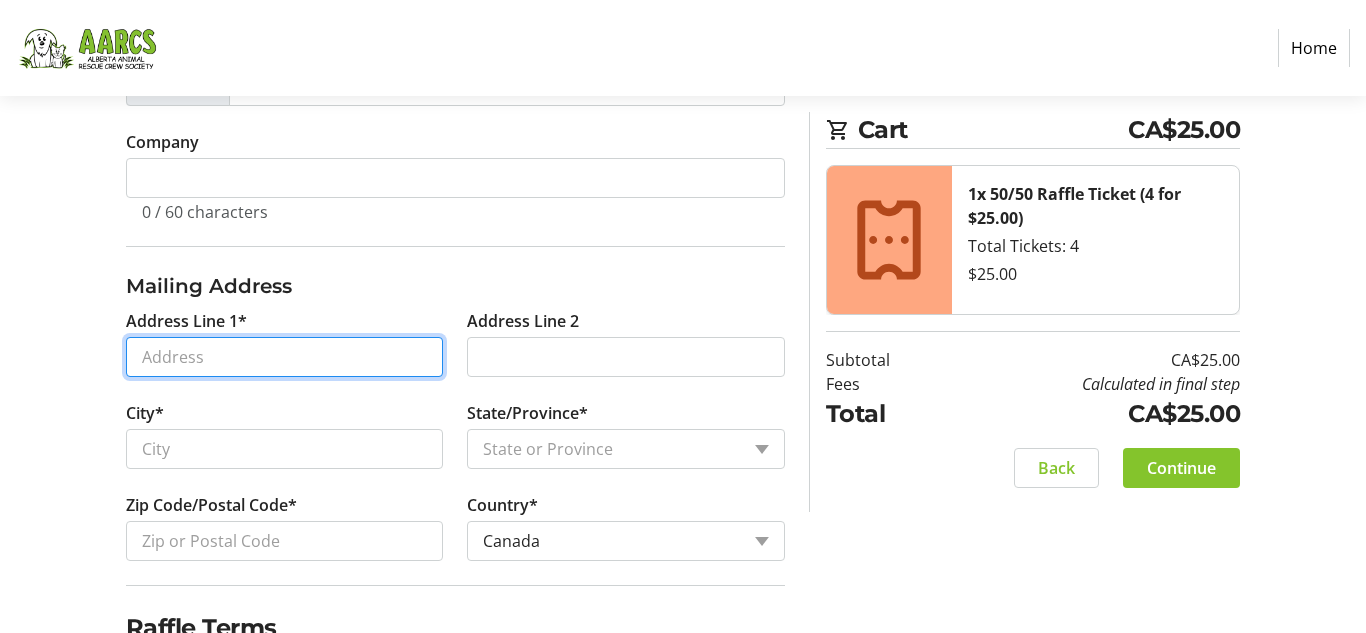 click on "Address Line 1*" at bounding box center (285, 357) 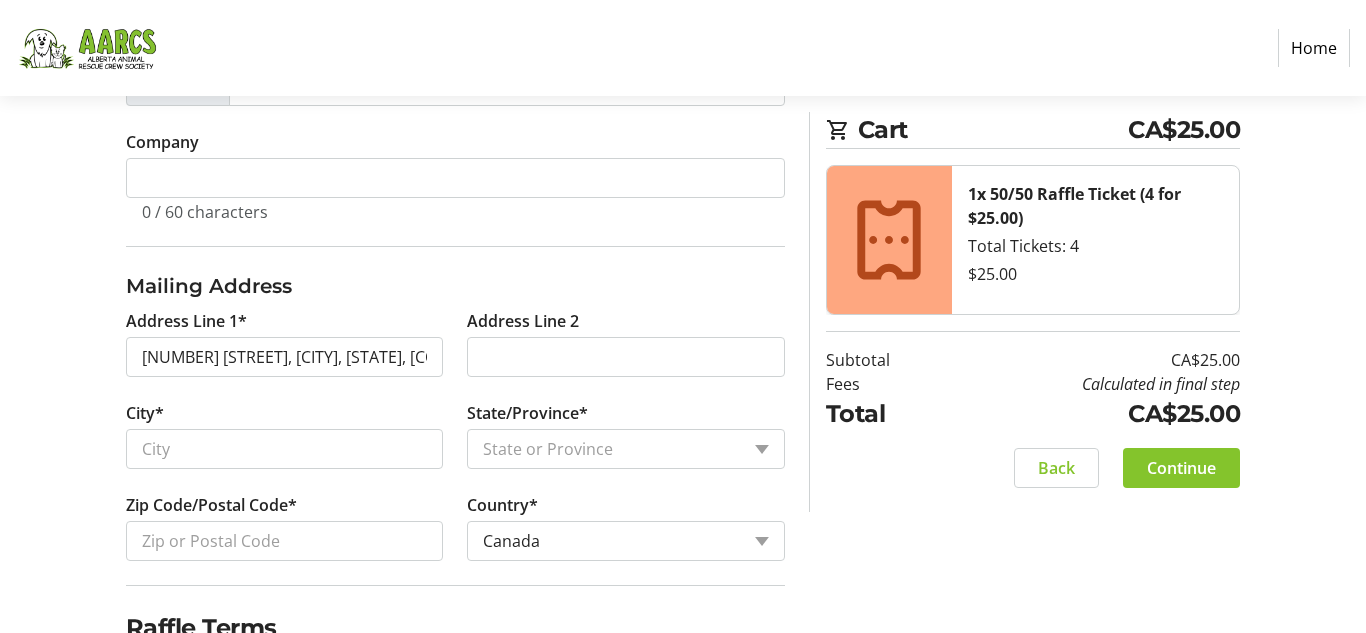 type on "[NUMBER] [STREET]" 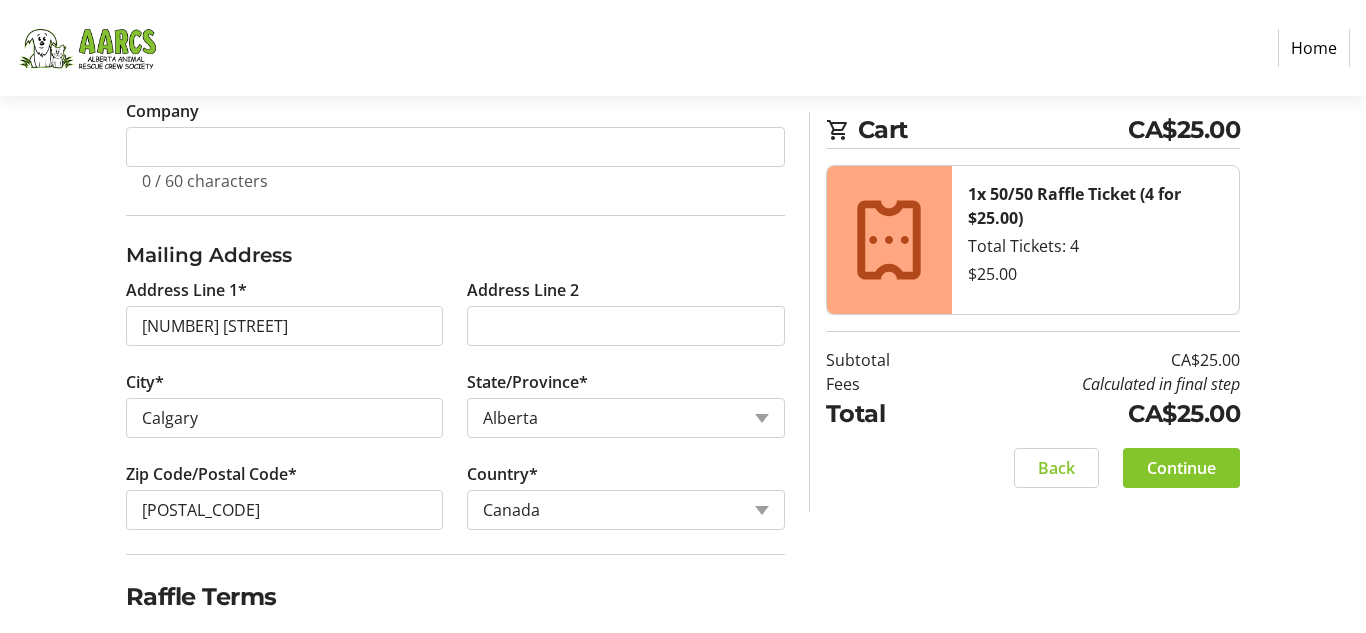 scroll, scrollTop: 705, scrollLeft: 0, axis: vertical 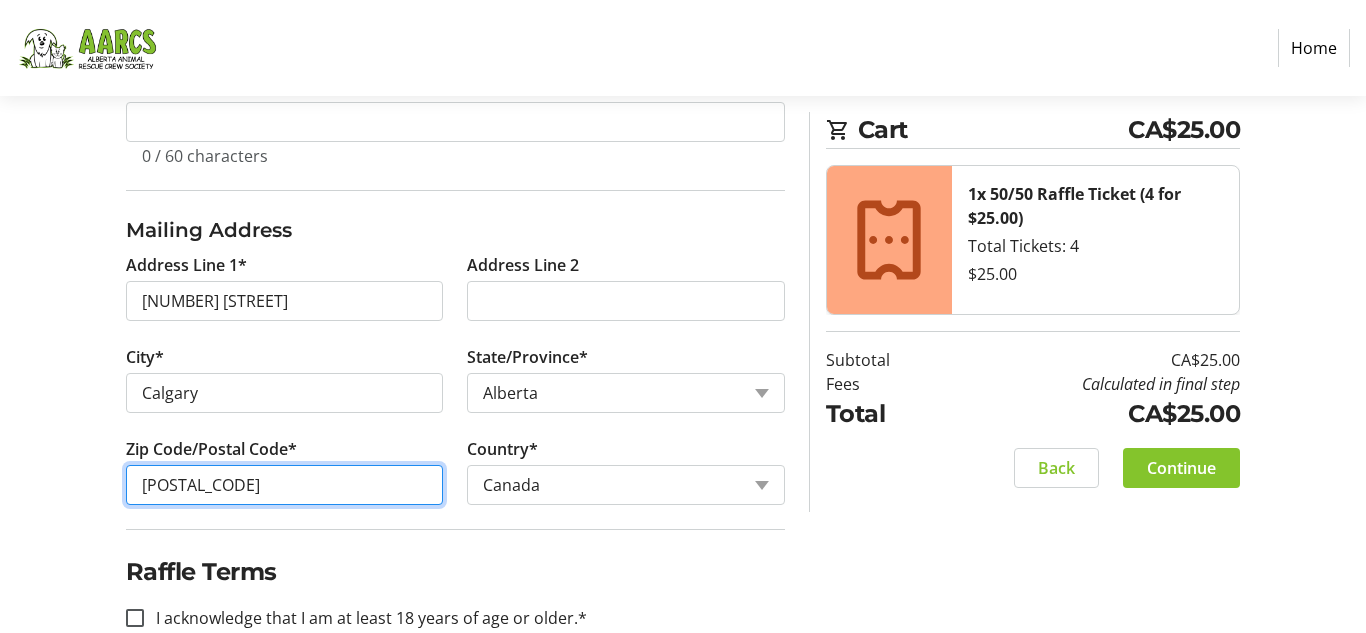 click on "[POSTAL_CODE]" at bounding box center [285, 485] 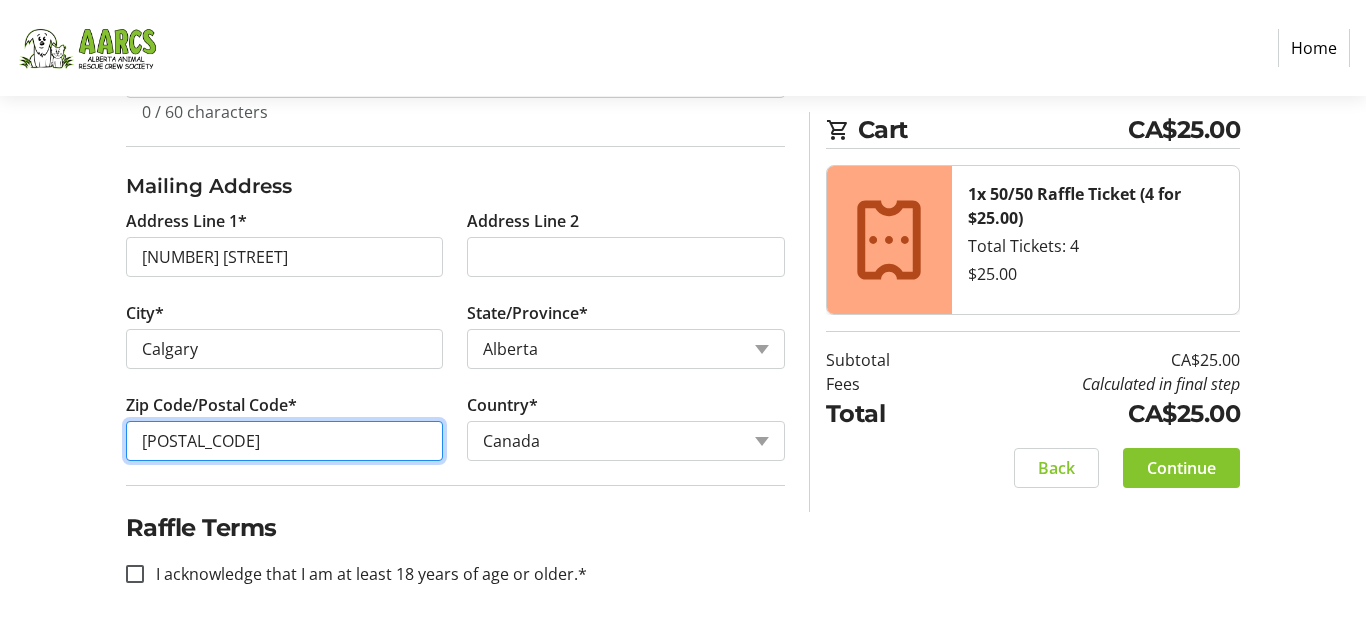 scroll, scrollTop: 750, scrollLeft: 0, axis: vertical 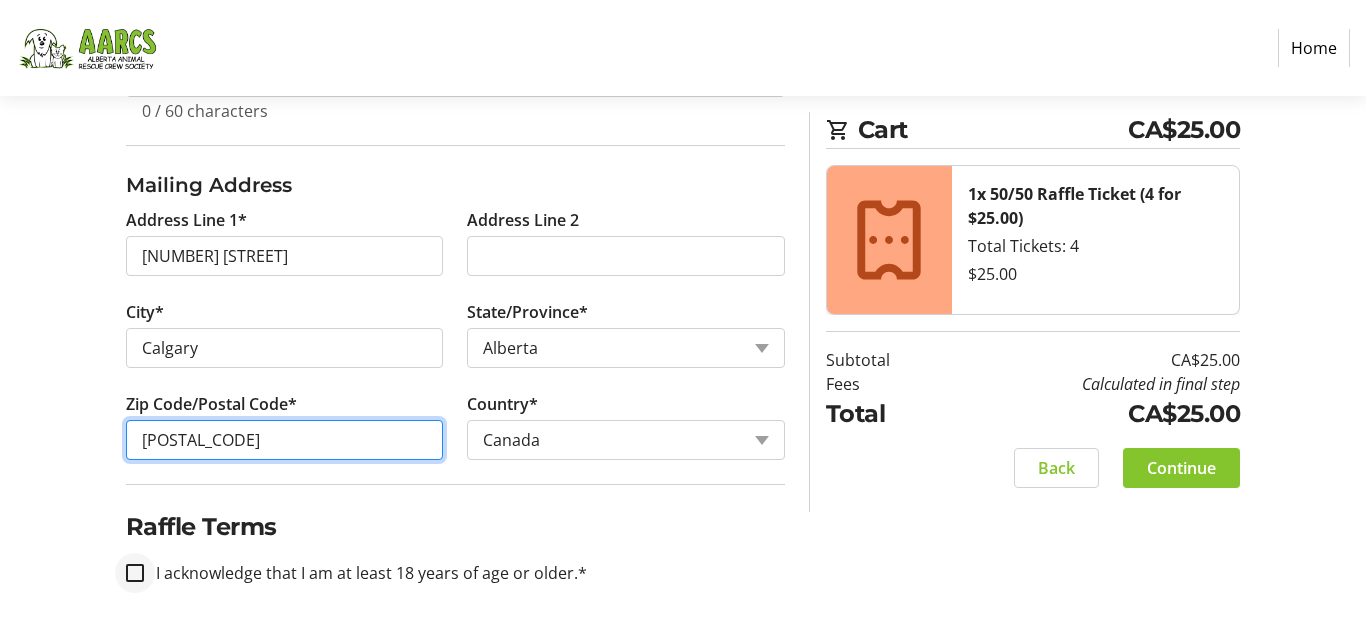 type on "[POSTAL_CODE]" 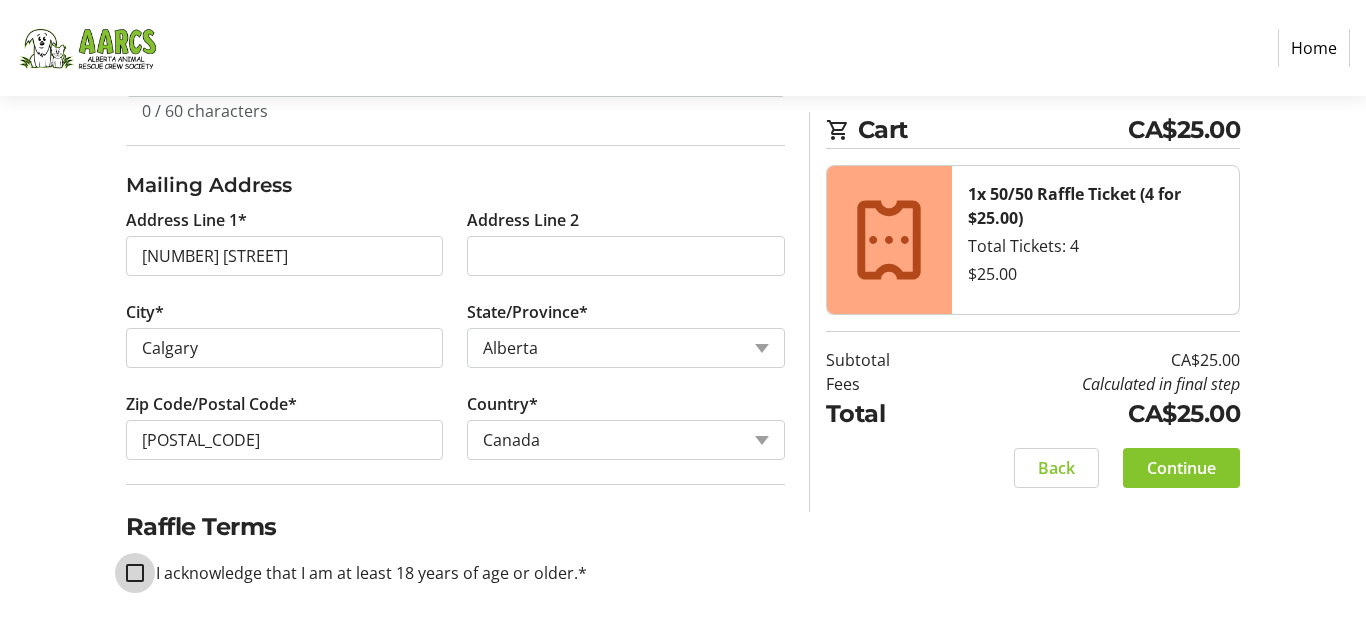 click on "I acknowledge that I am at least 18 years of age or older.*" at bounding box center [135, 573] 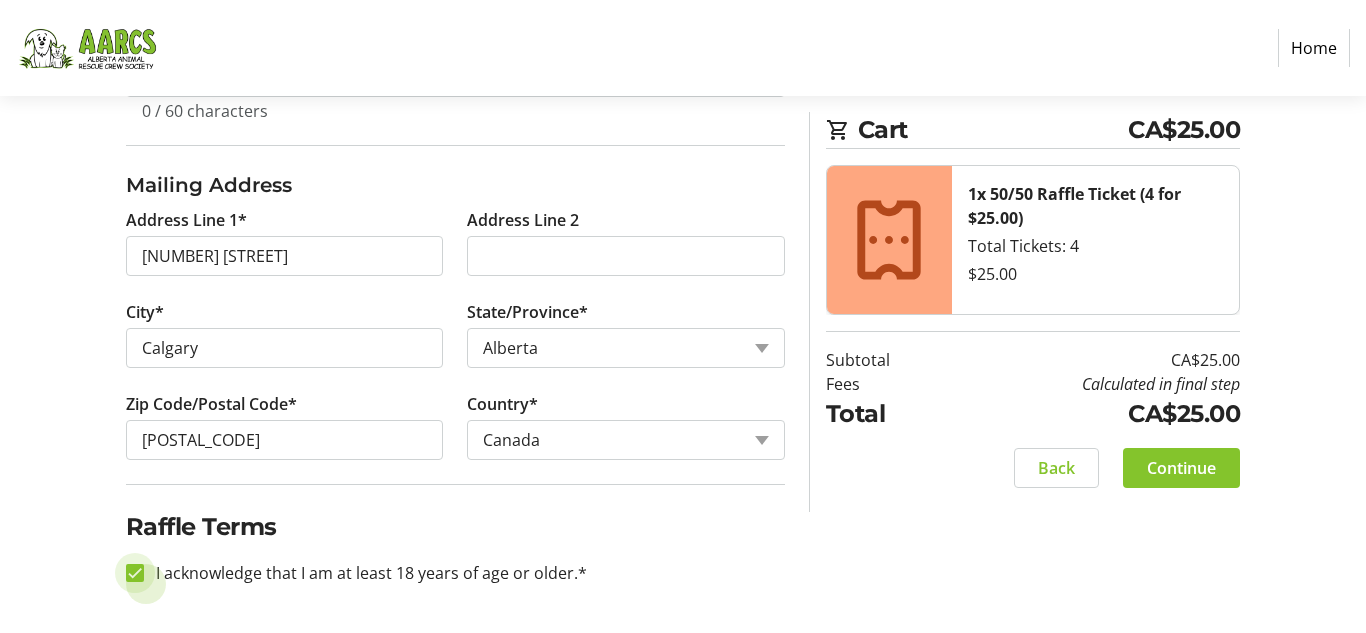 click on "I acknowledge that I am at least 18 years of age or older.*" at bounding box center (135, 573) 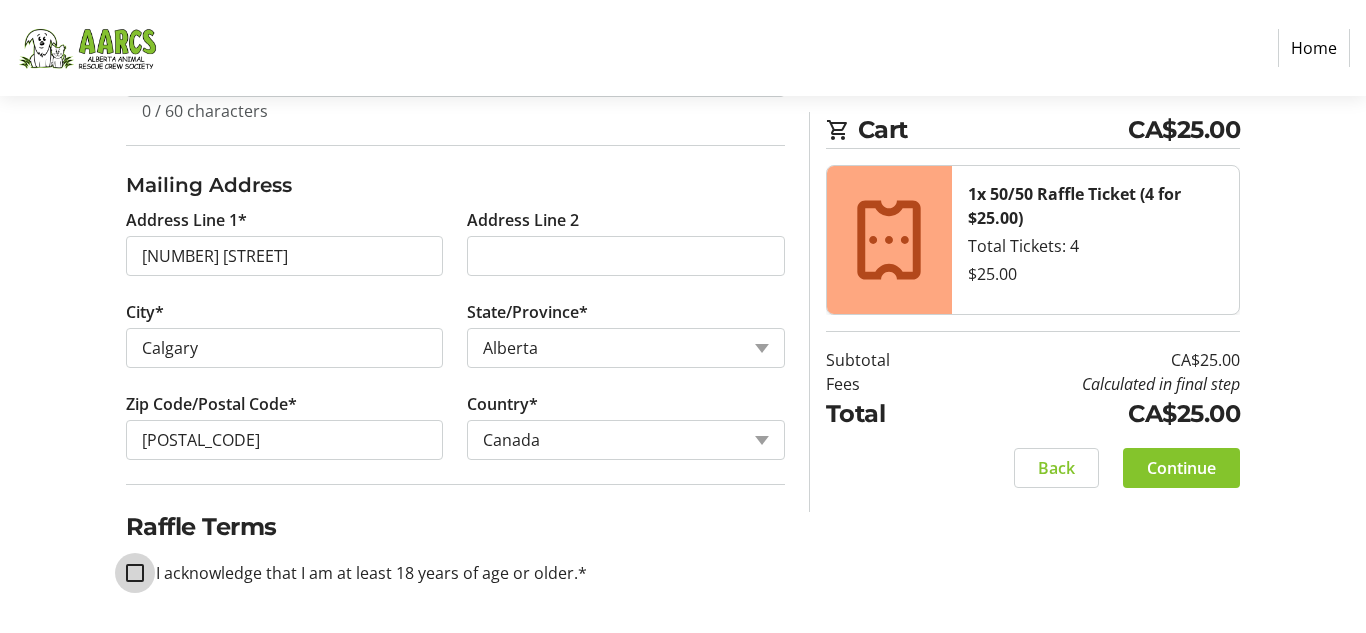 click on "I acknowledge that I am at least 18 years of age or older.*" at bounding box center [135, 573] 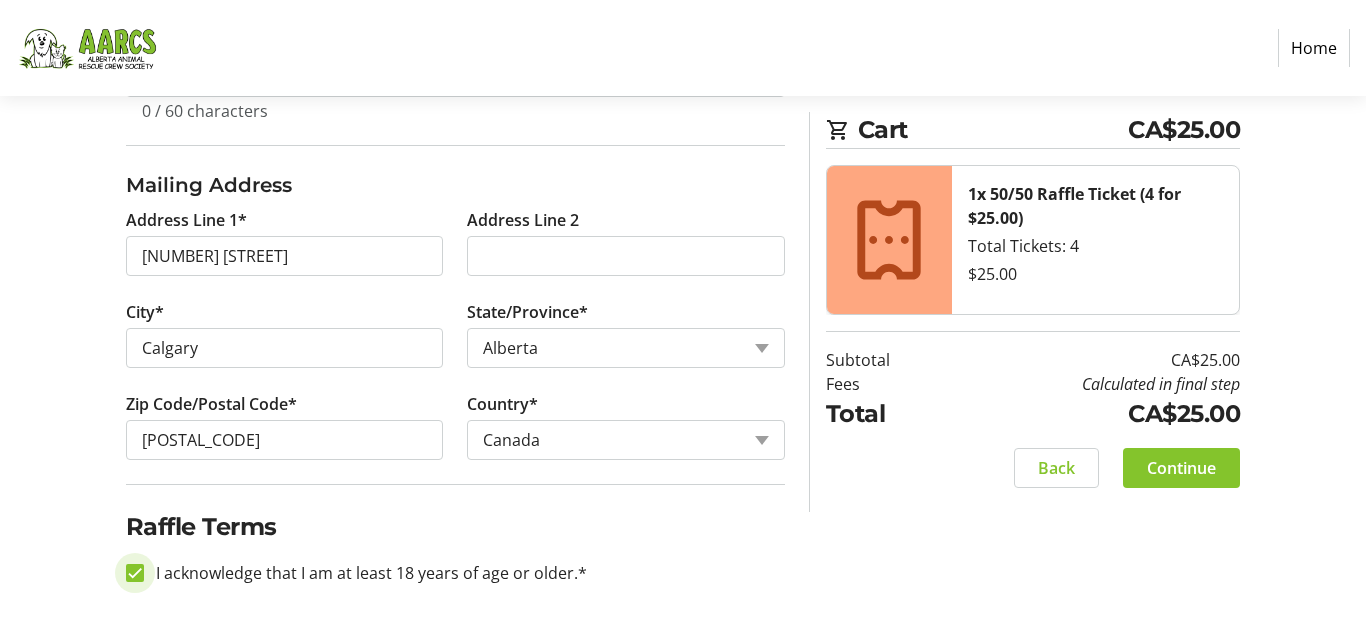 checkbox on "true" 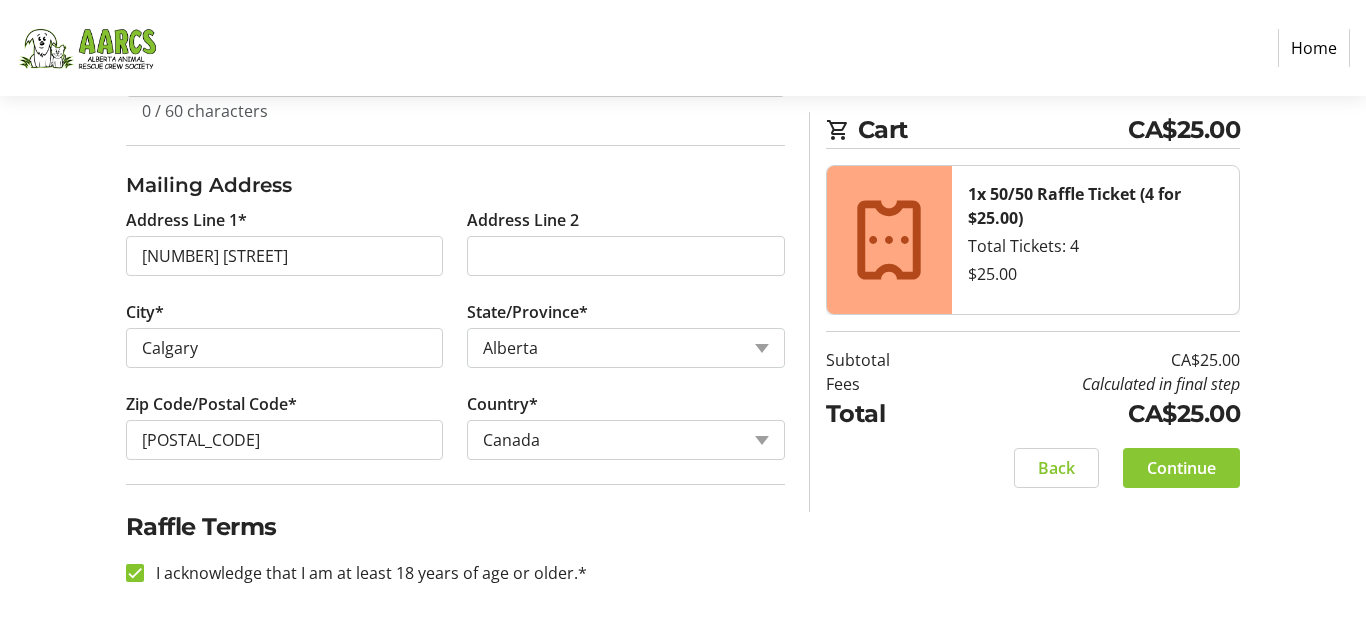 click on "Continue" 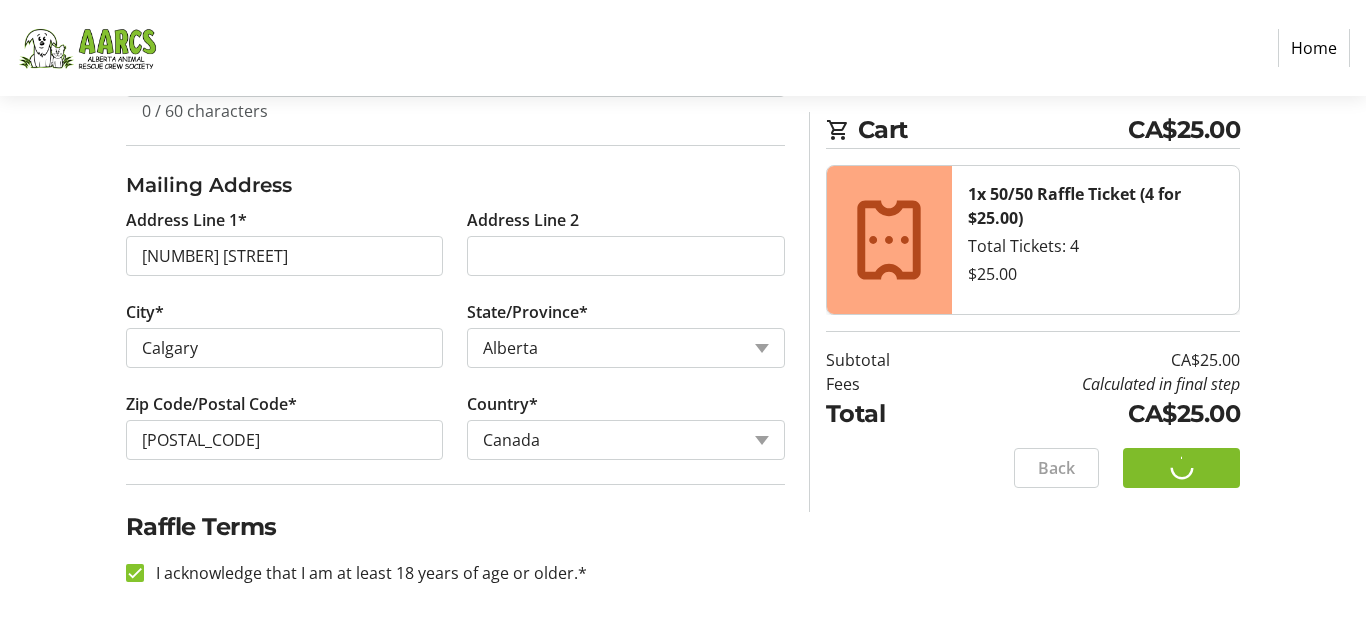 scroll, scrollTop: 29, scrollLeft: 0, axis: vertical 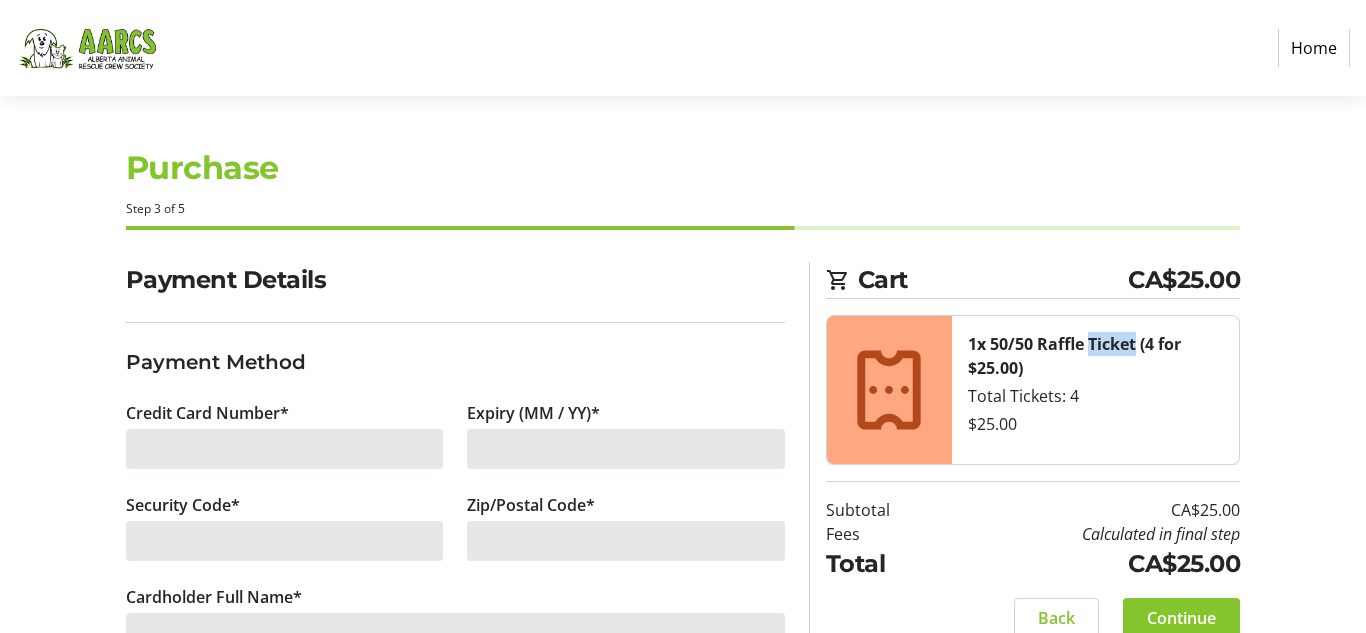 click on "1x 50/50 Raffle Ticket (4 for $25.00)" 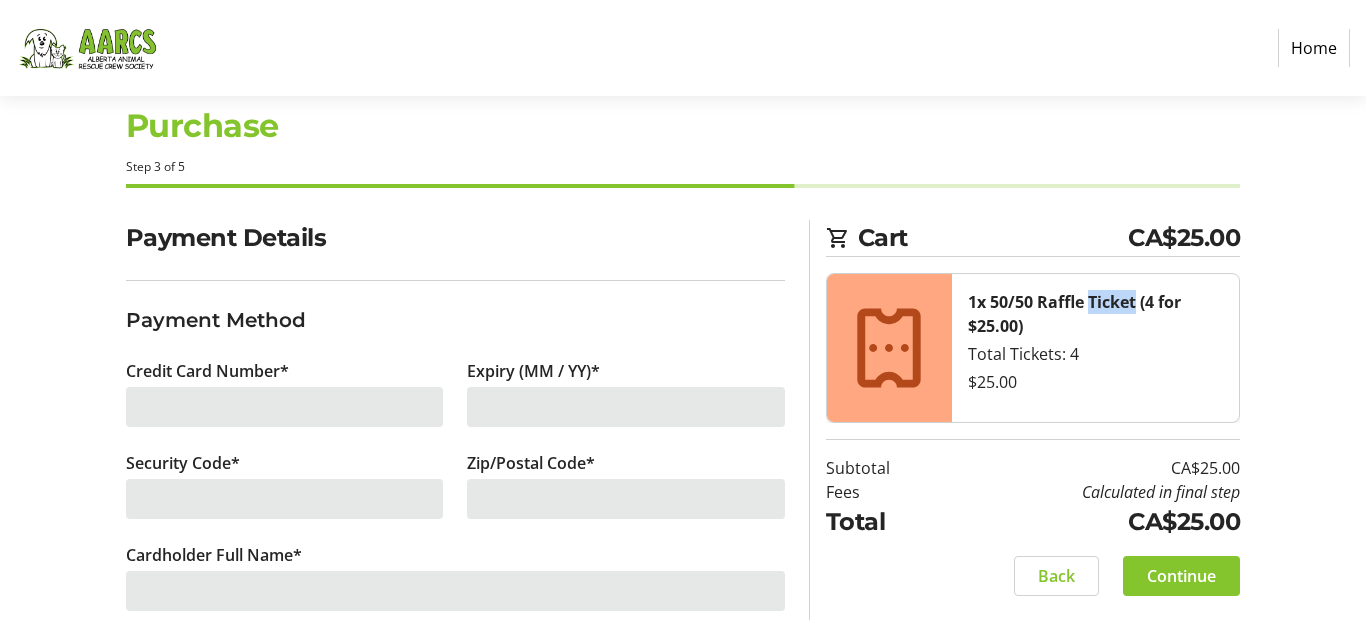 scroll, scrollTop: 68, scrollLeft: 0, axis: vertical 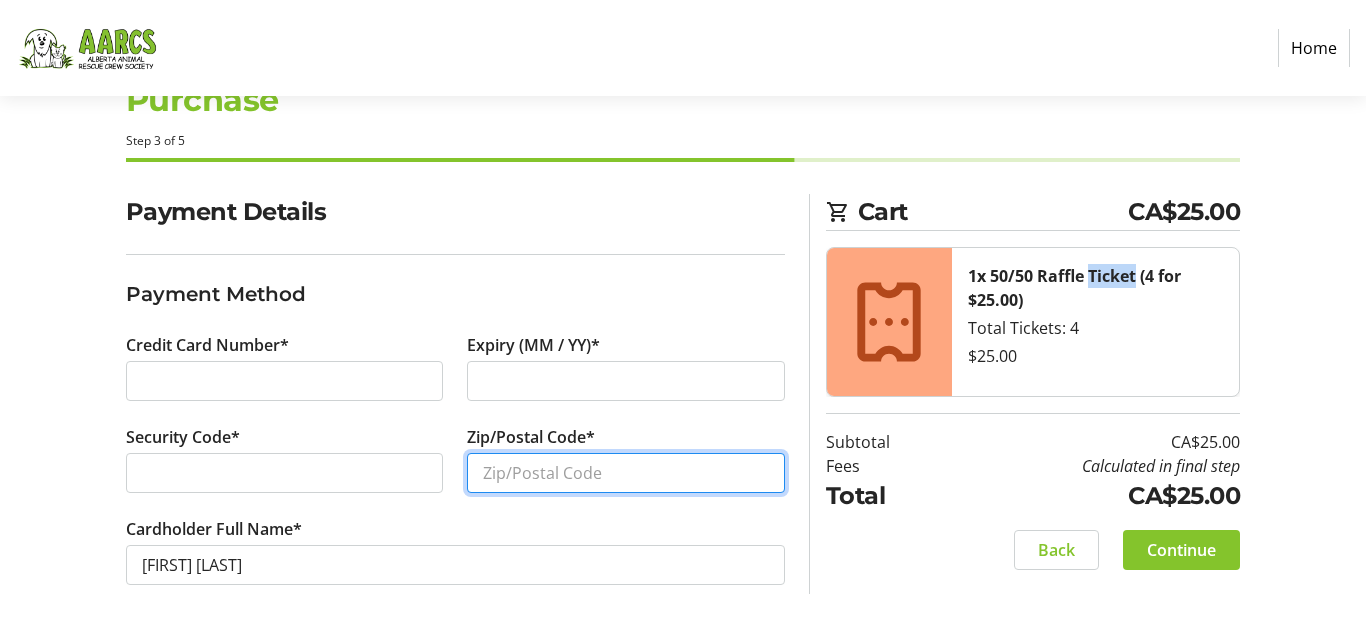 click on "Zip/Postal Code*" at bounding box center (626, 473) 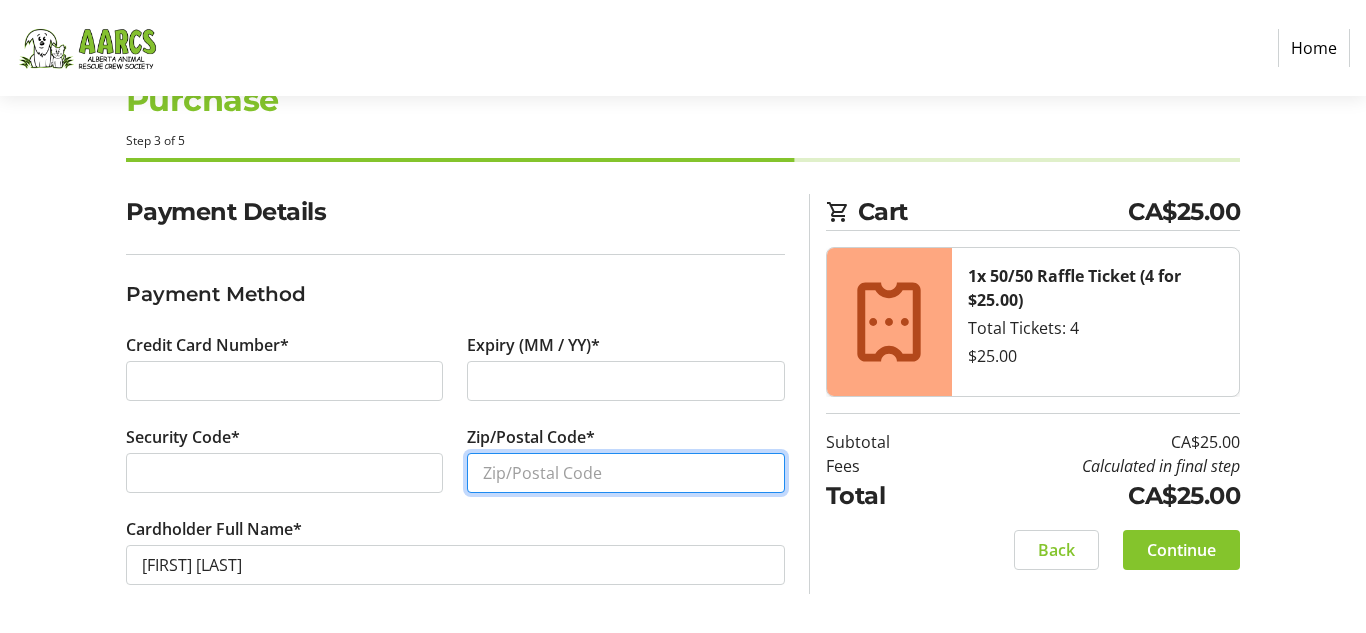 click on "Zip/Postal Code*" at bounding box center [626, 473] 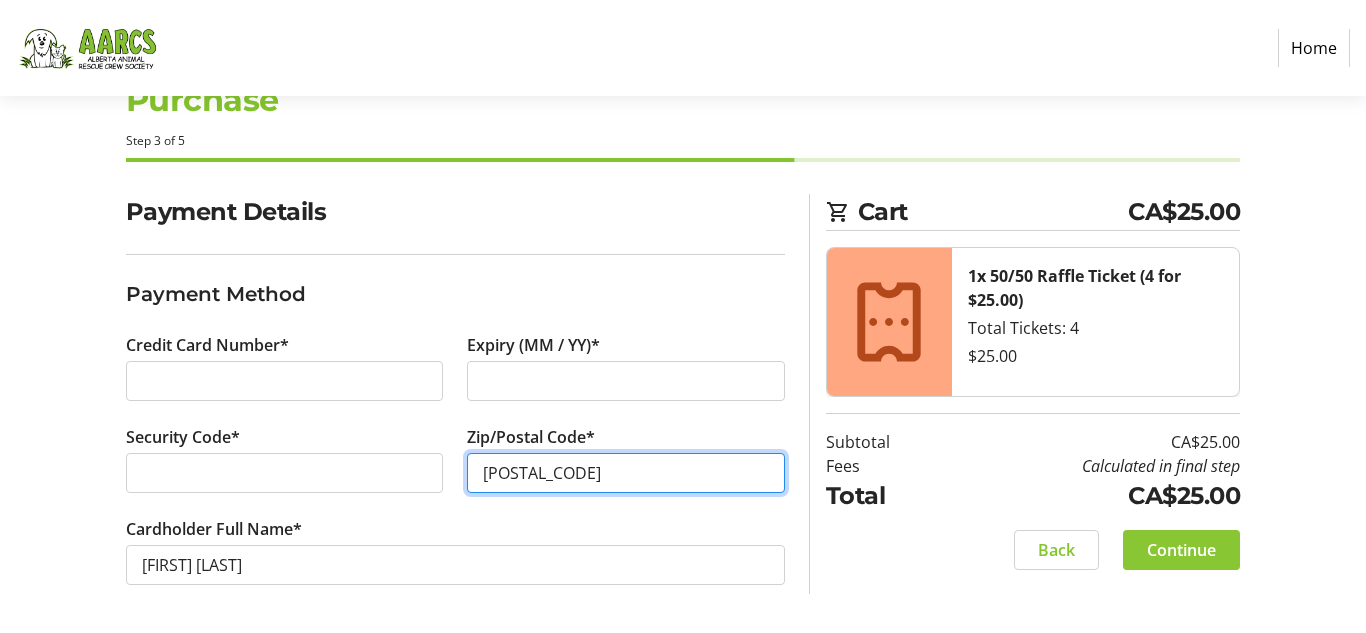 type on "[POSTAL_CODE]" 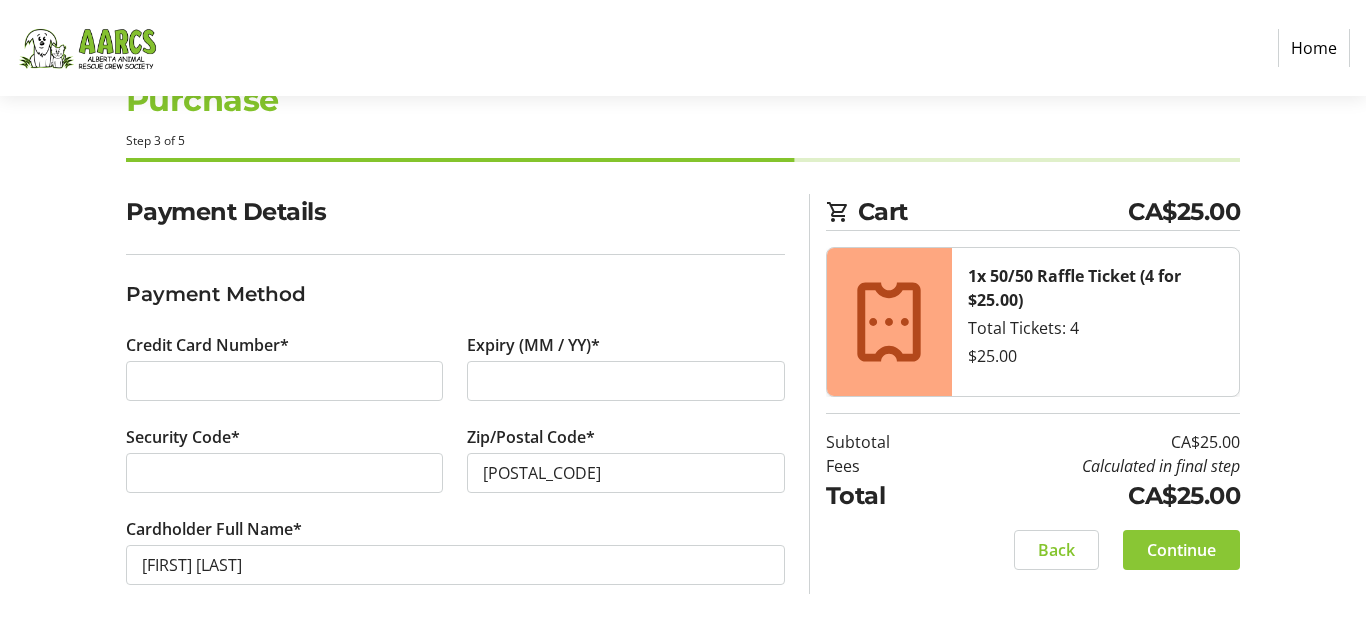 click on "Continue" 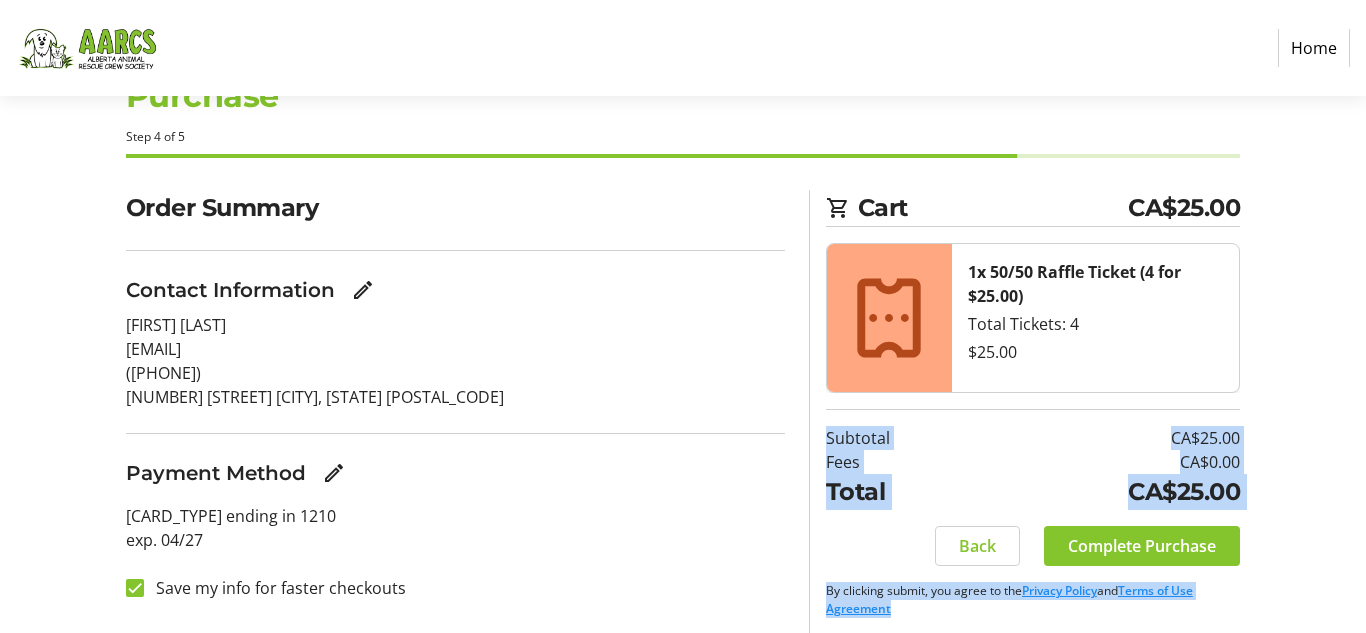 scroll, scrollTop: 81, scrollLeft: 0, axis: vertical 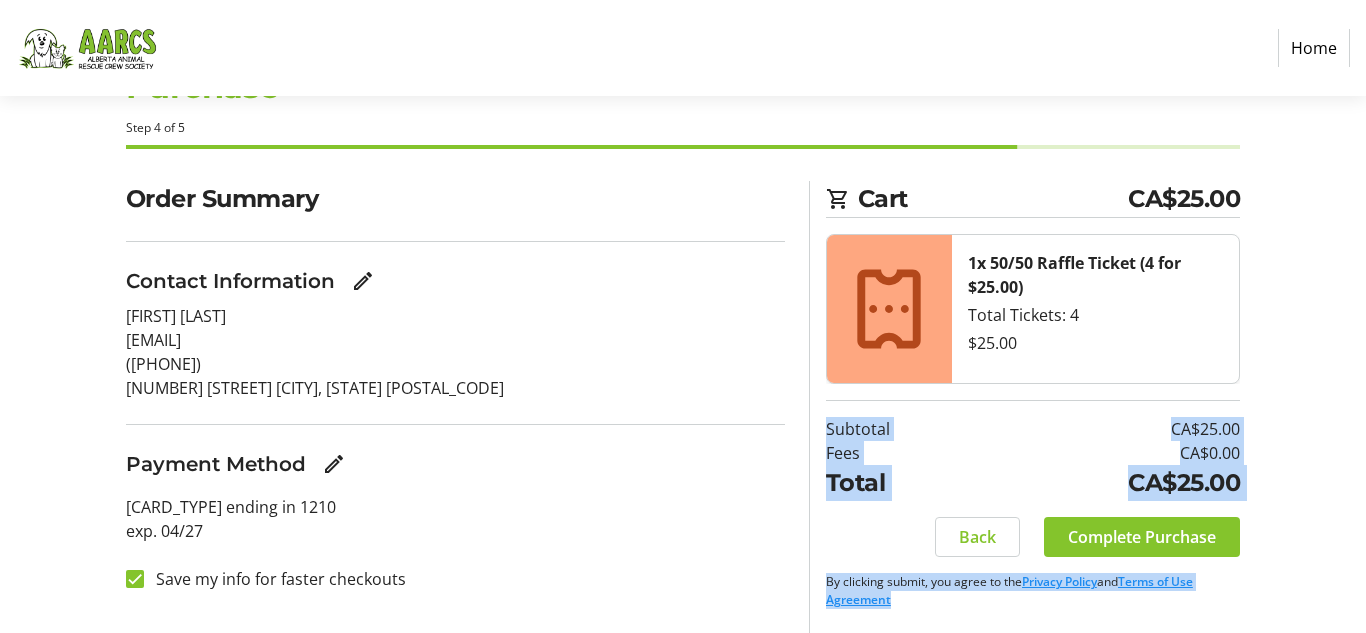click on "Order Summary Contact Information [FIRST] [LAST] [EMAIL] ([PHONE]) [NUMBER] [STREET]
[CITY], [STATE]
[POSTAL_CODE] Payment Method  Mastercard ending in 1210  exp. 04/27   Save my info for faster checkouts  Cart CA$25.00 1x 50/50 Raffle Ticket (4 for $25.00) Total Tickets: 4  $25.00  Subtotal  CA$25.00  Fees  CA$0.00  Total  CA$25.00   Back   Complete Purchase   By clicking submit, you agree to the  Privacy Policy  and  Terms of Use Agreement" 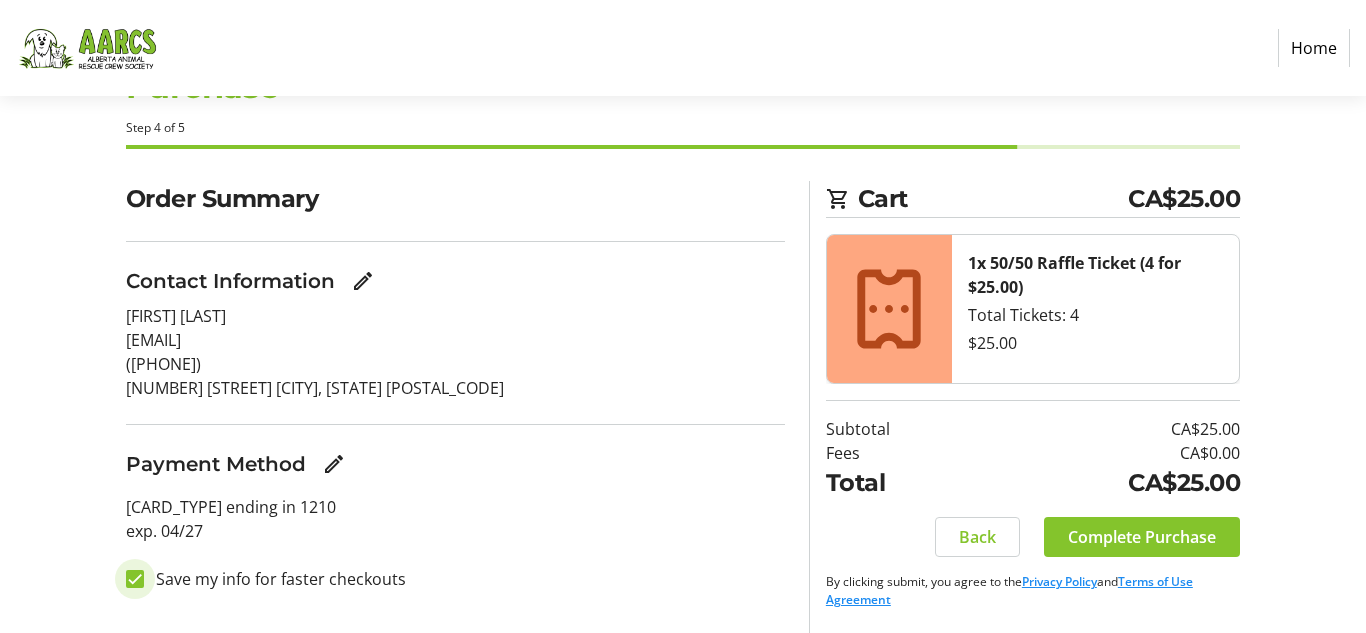 click on "Save my info for faster checkouts" at bounding box center (135, 579) 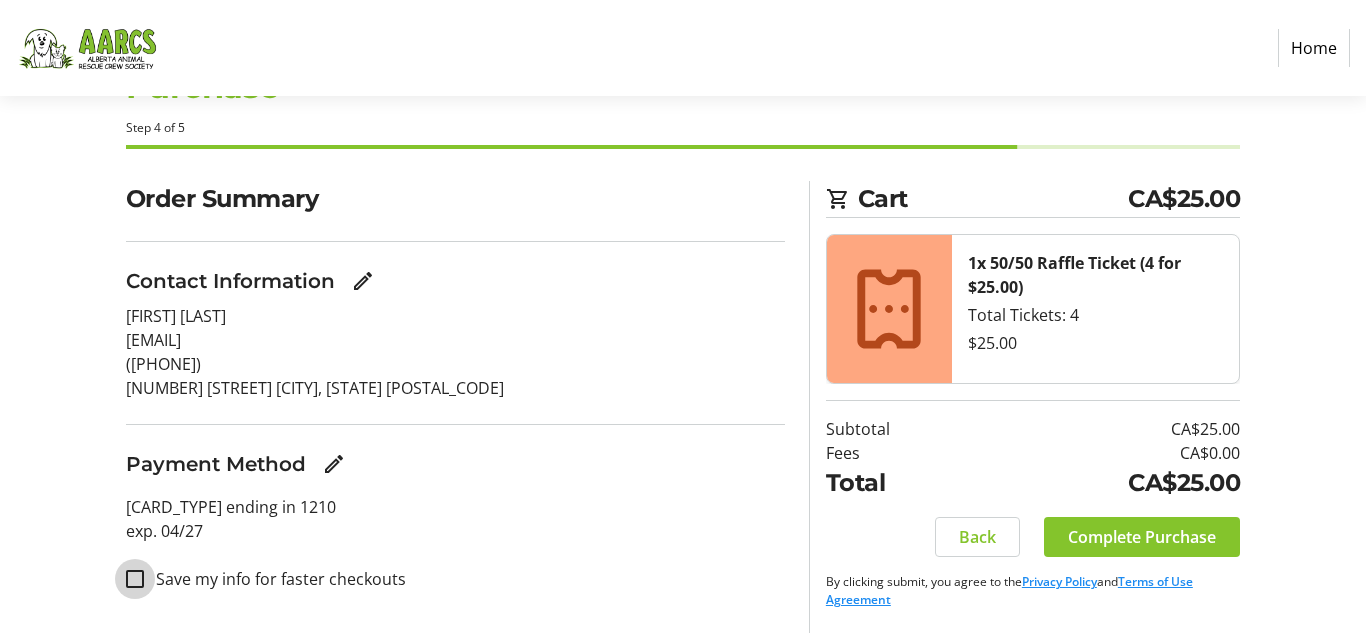 checkbox on "false" 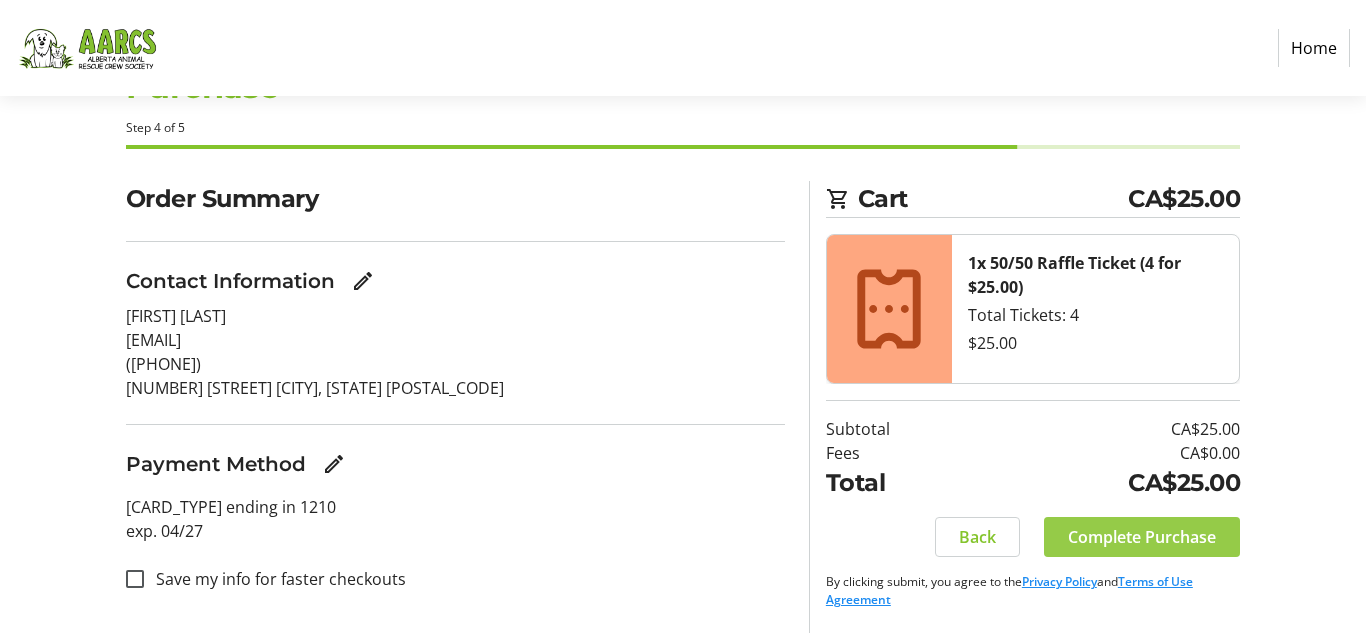 click on "Complete Purchase" 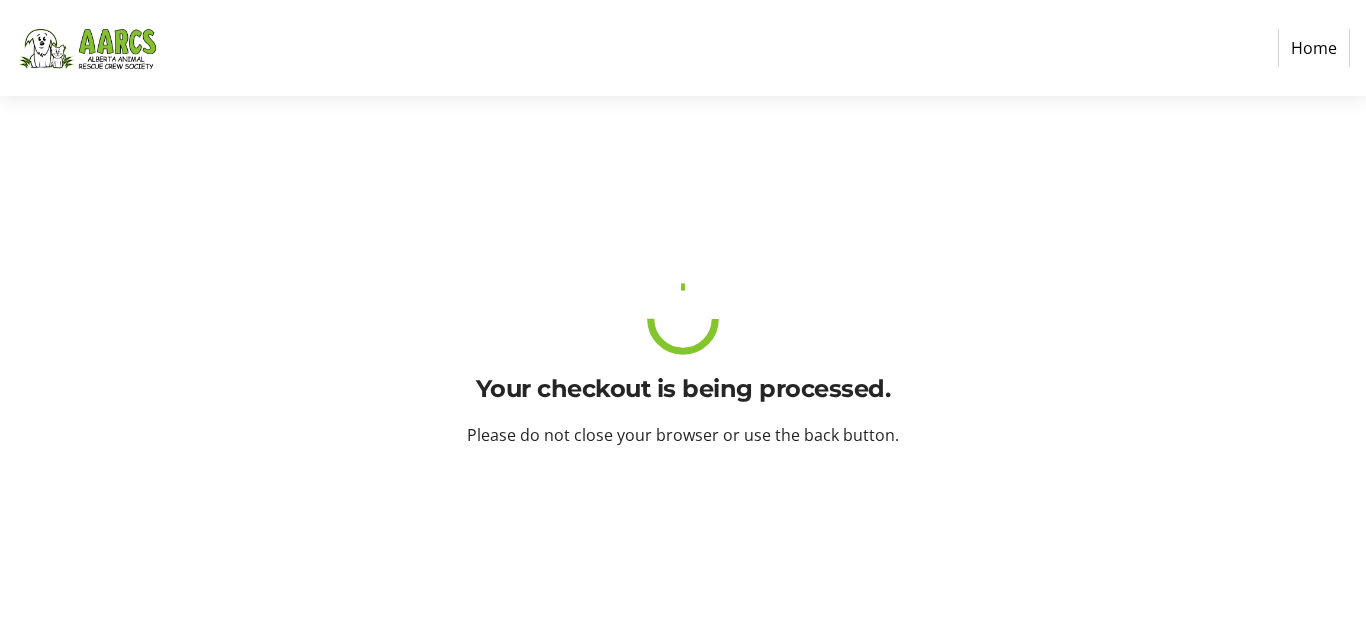 scroll, scrollTop: 0, scrollLeft: 0, axis: both 